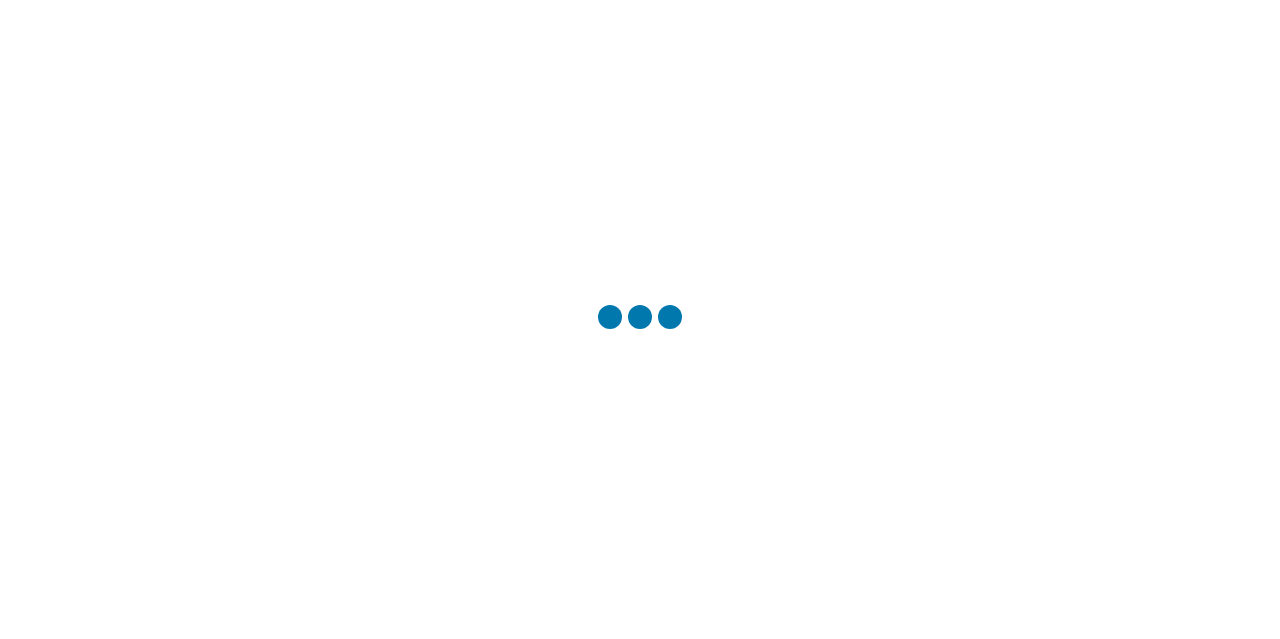 scroll, scrollTop: 0, scrollLeft: 0, axis: both 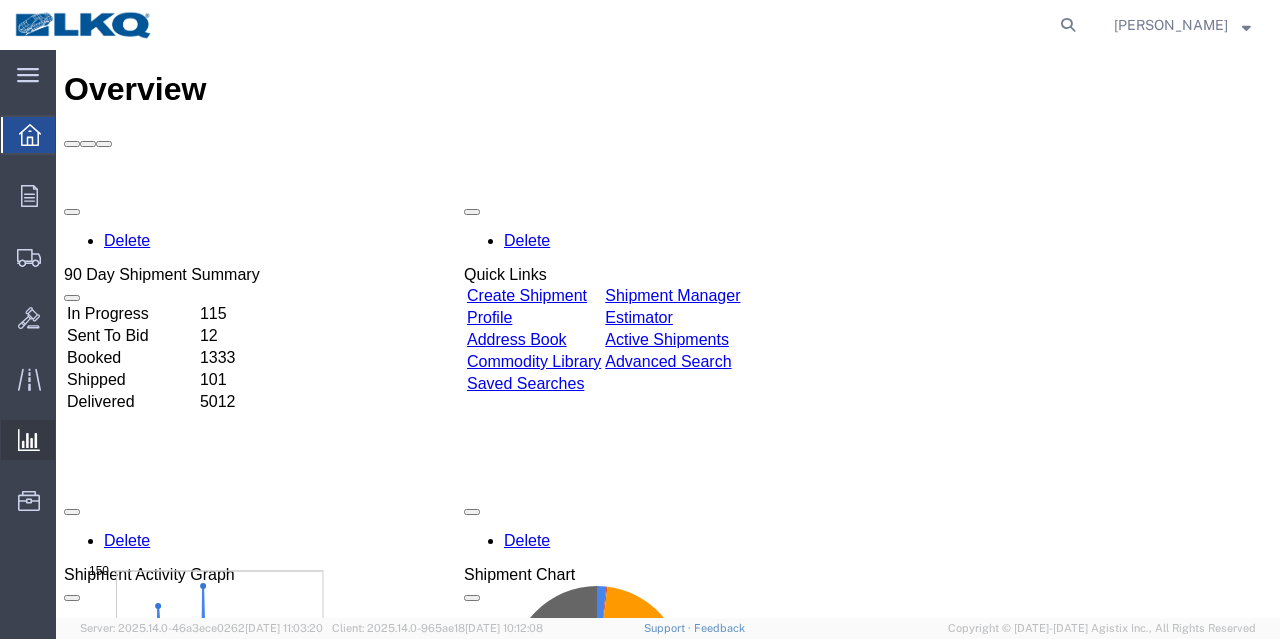 drag, startPoint x: 113, startPoint y: 479, endPoint x: 58, endPoint y: 429, distance: 74.330345 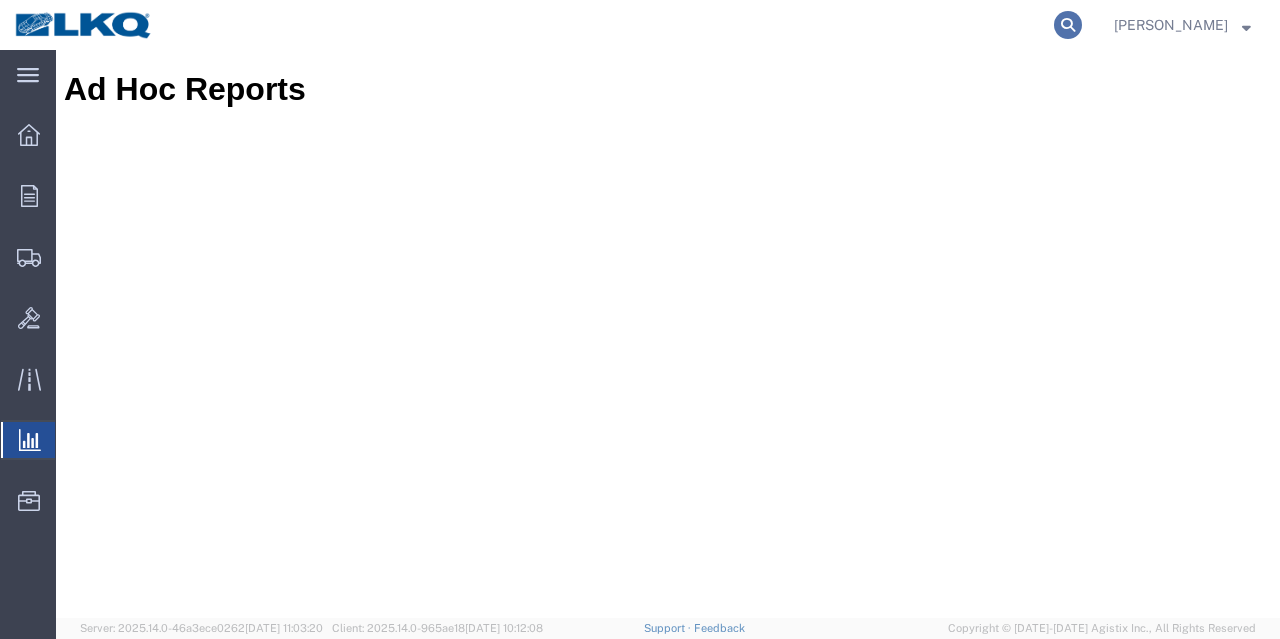 click 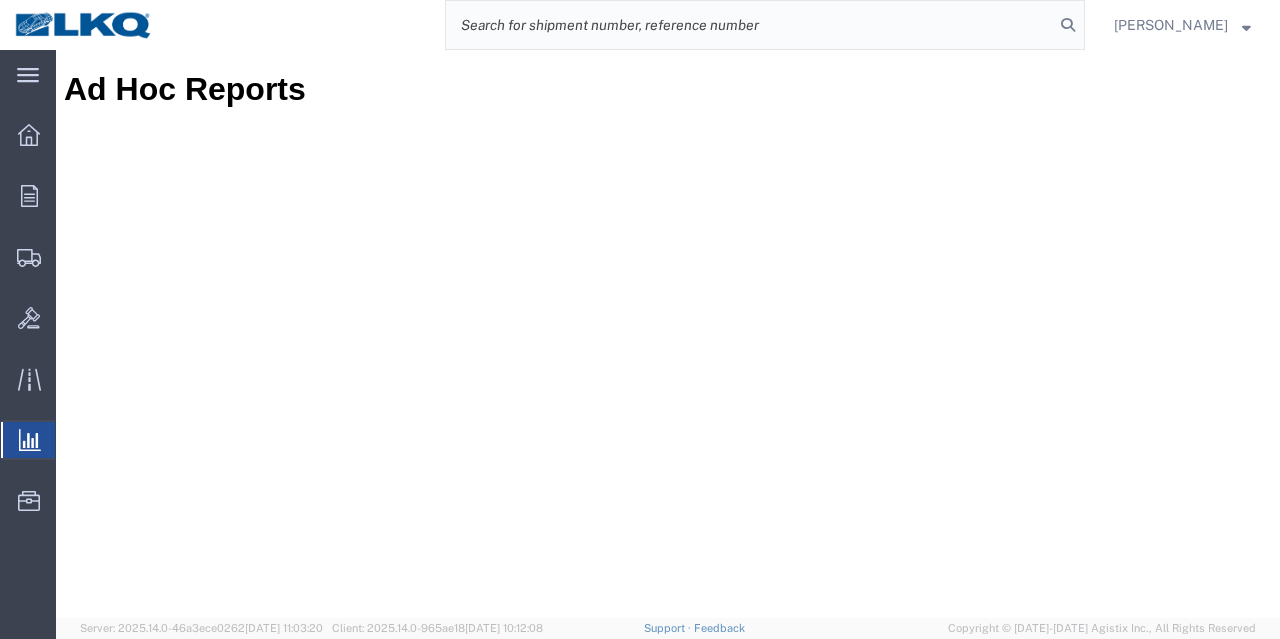 click 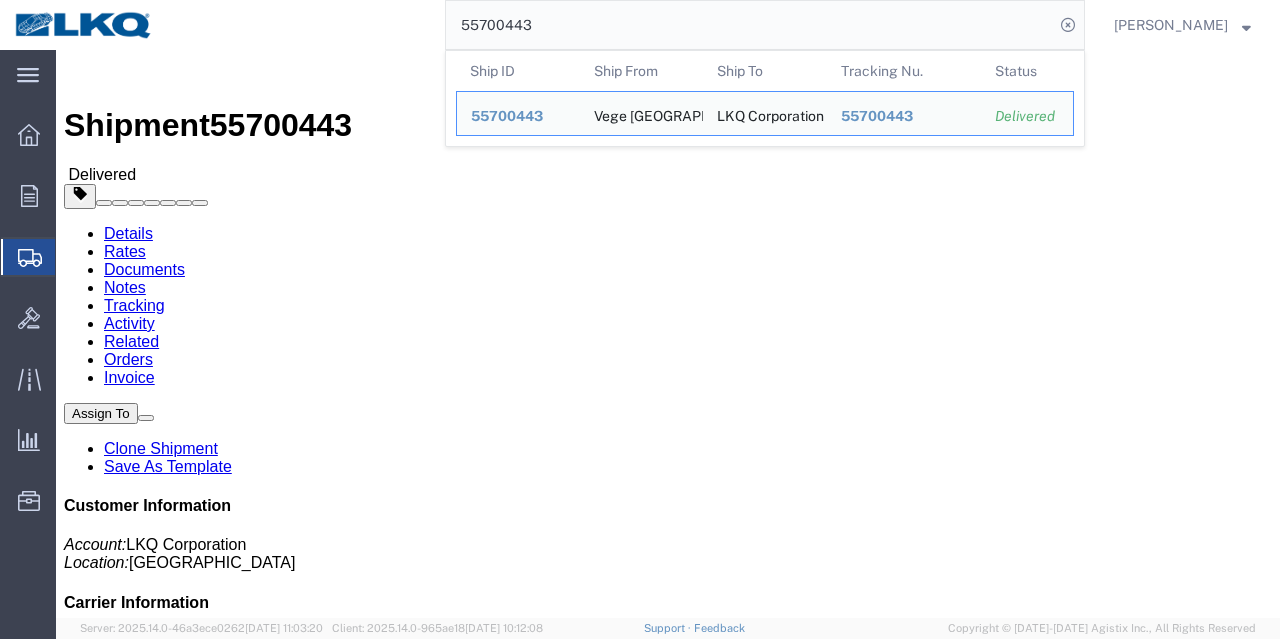 click on "Rates" 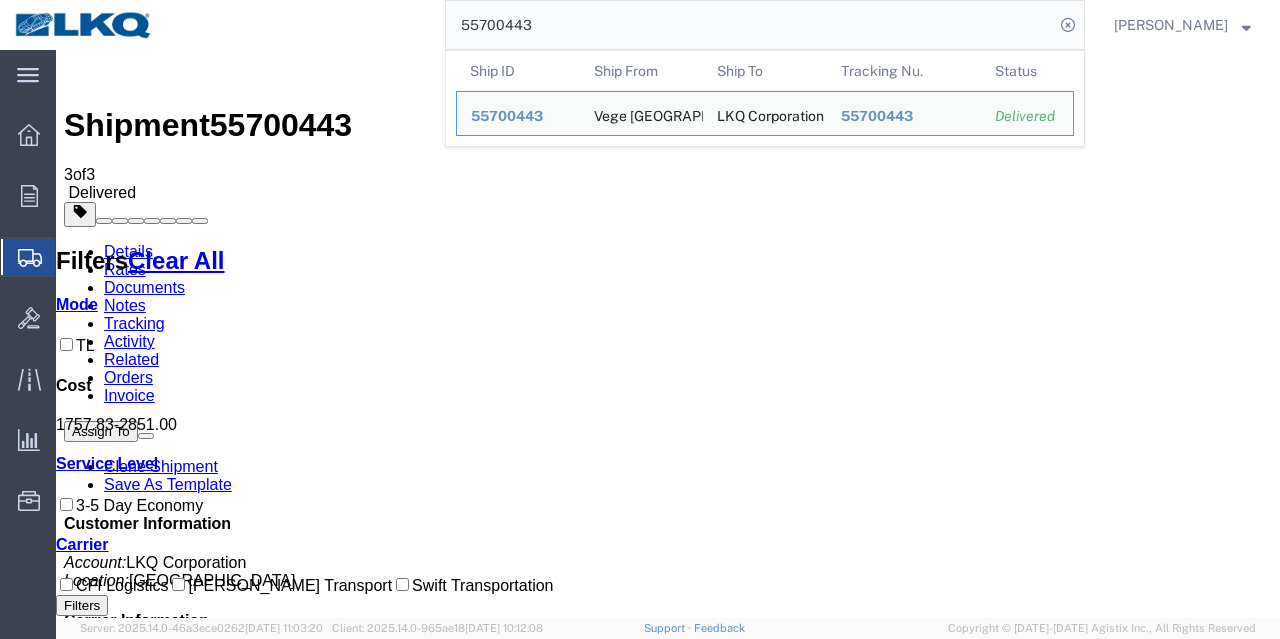 drag, startPoint x: 600, startPoint y: 25, endPoint x: 404, endPoint y: 34, distance: 196.20653 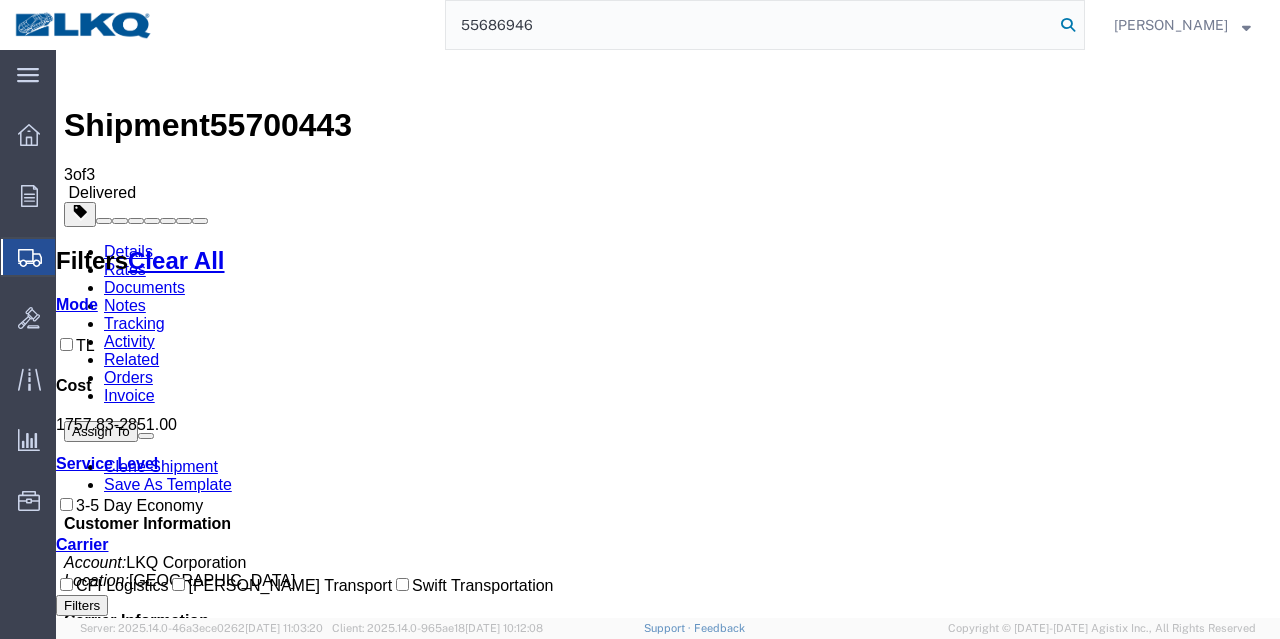 click 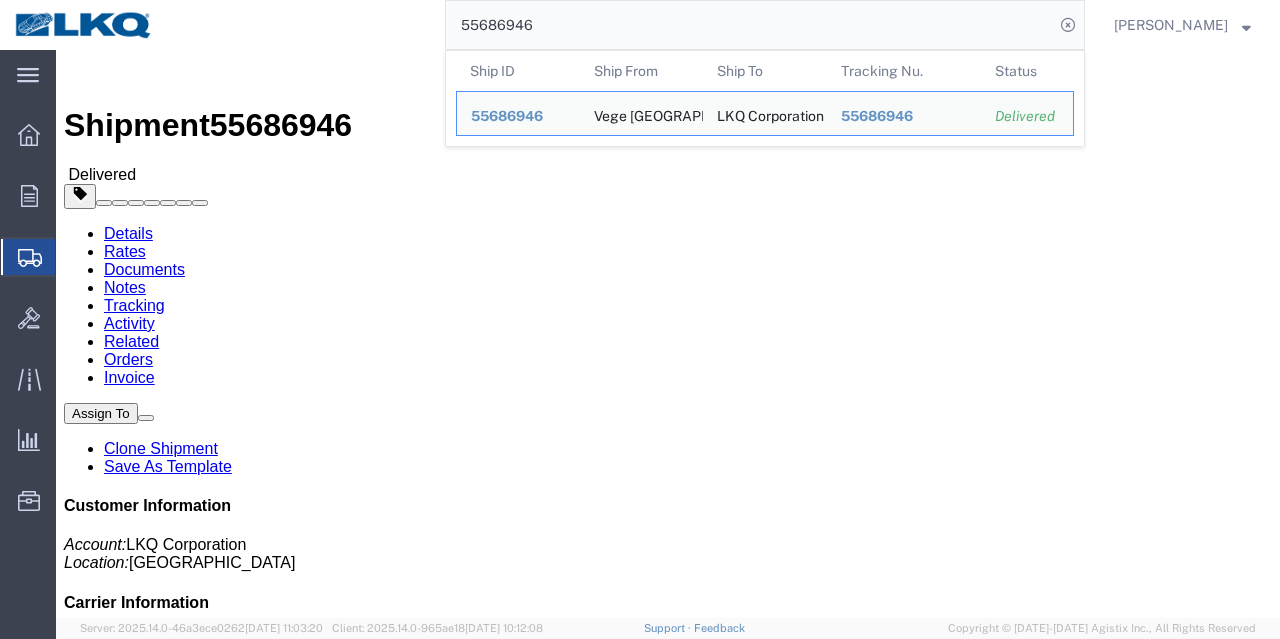 click on "Rates" 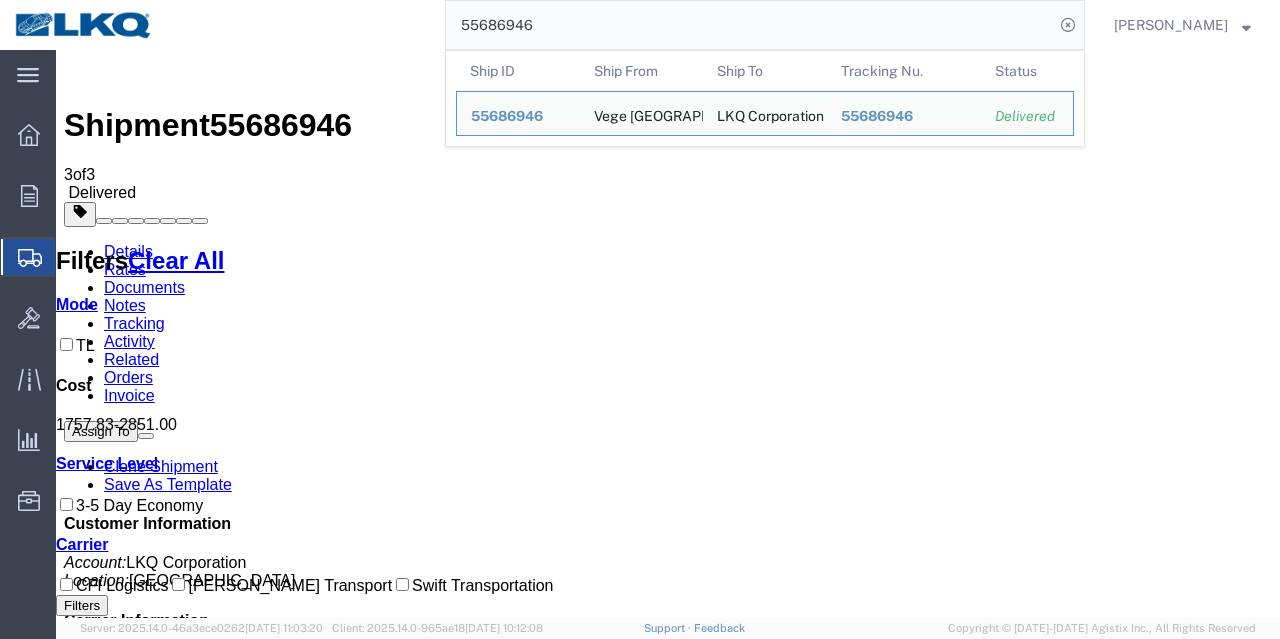 drag, startPoint x: 614, startPoint y: 13, endPoint x: 399, endPoint y: 45, distance: 217.36835 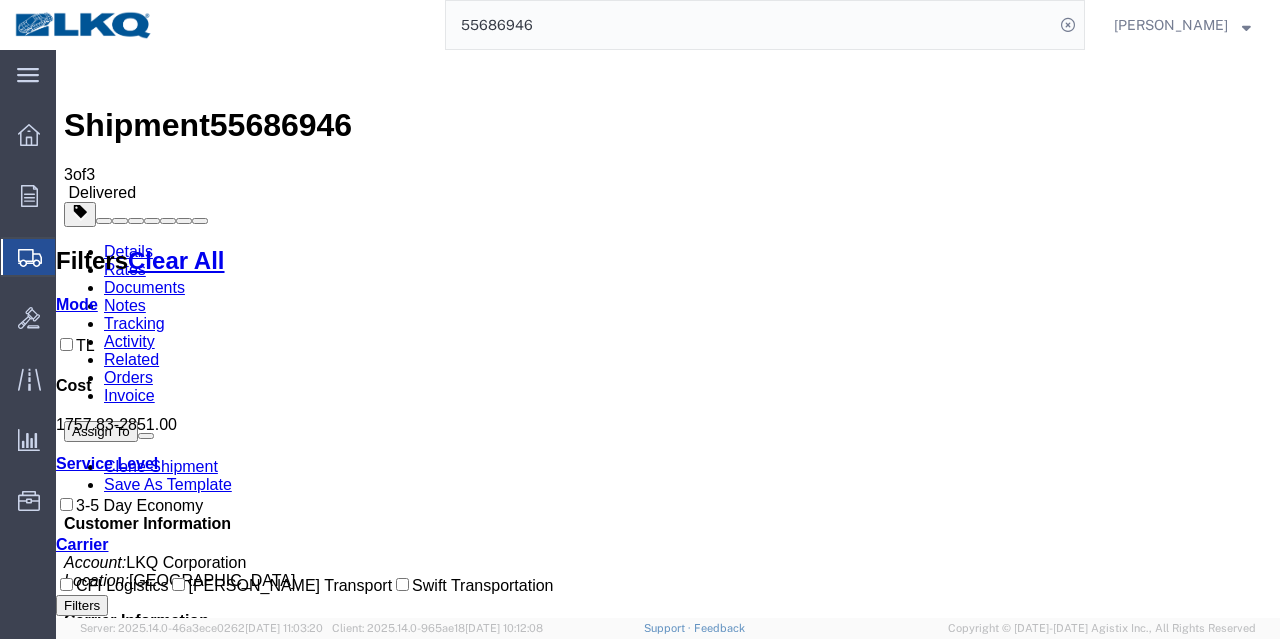 paste on "72185" 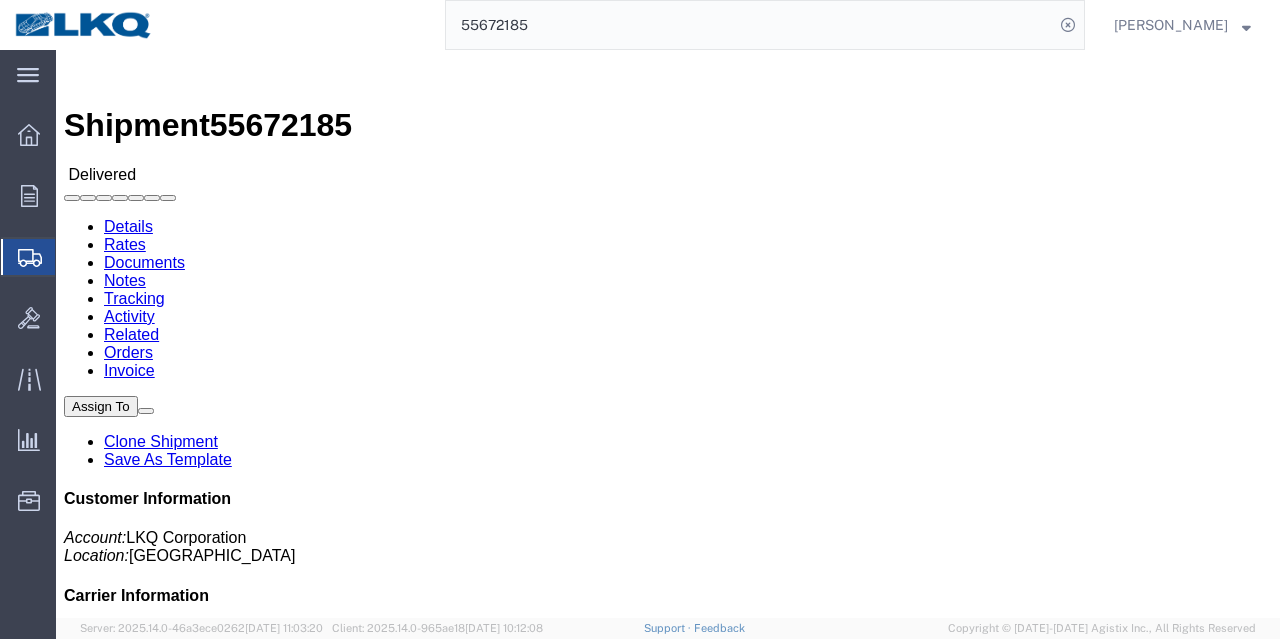 click 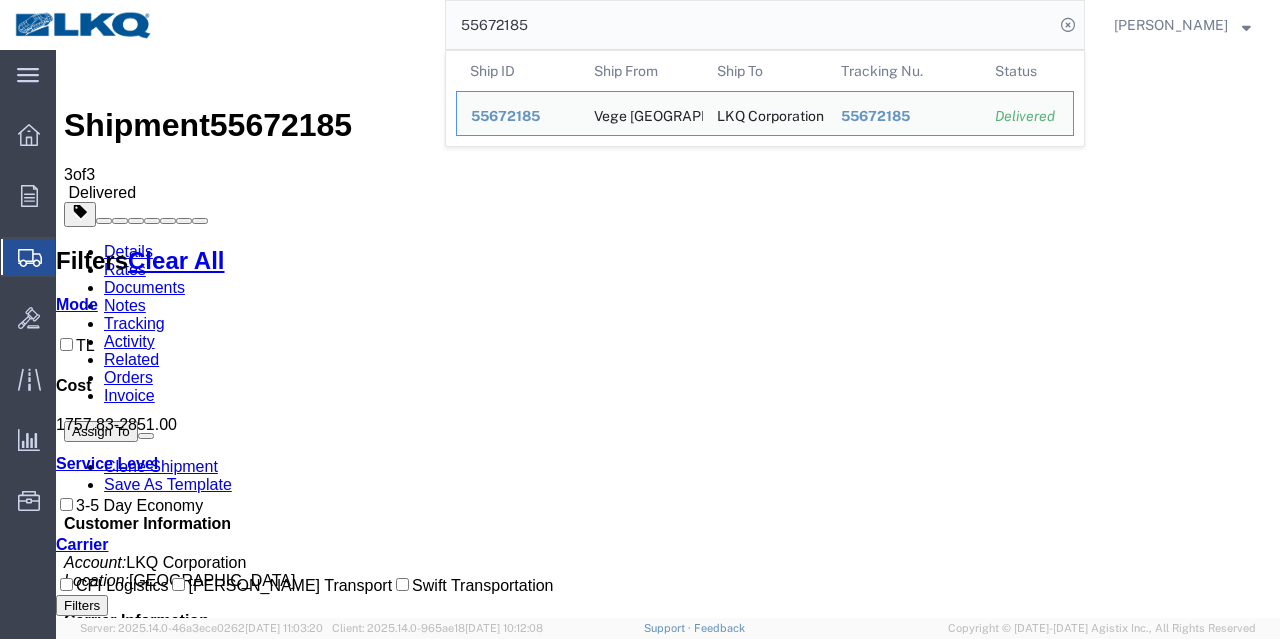 drag, startPoint x: 558, startPoint y: 26, endPoint x: 408, endPoint y: 42, distance: 150.85092 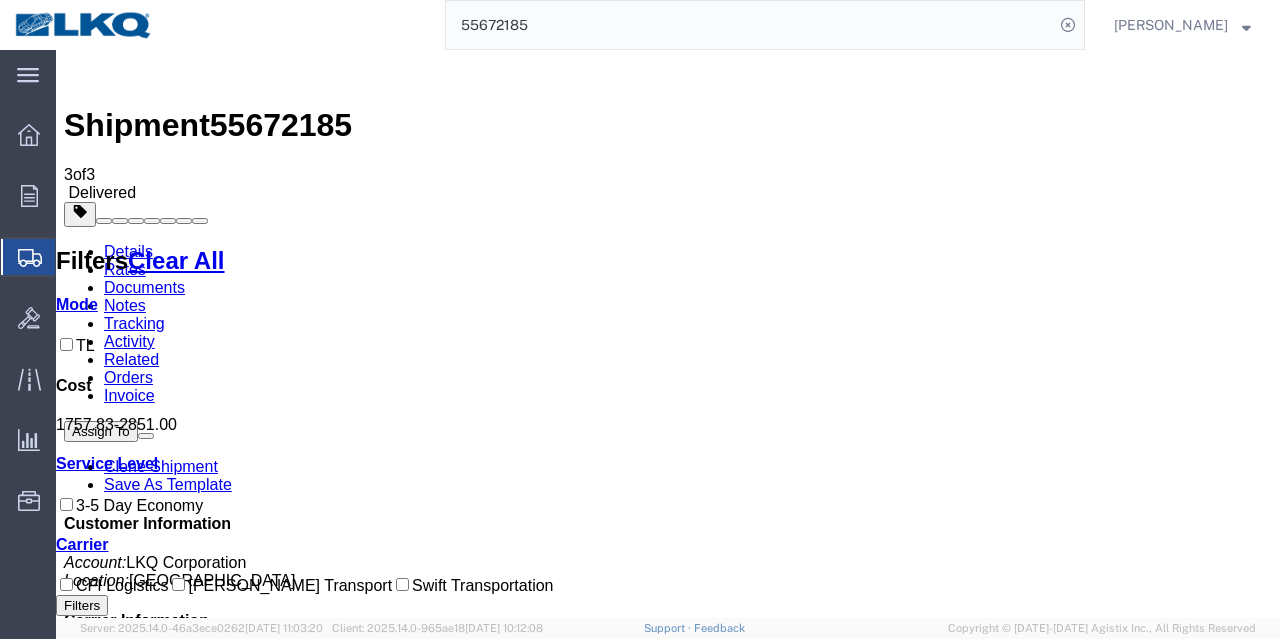 paste on "58490" 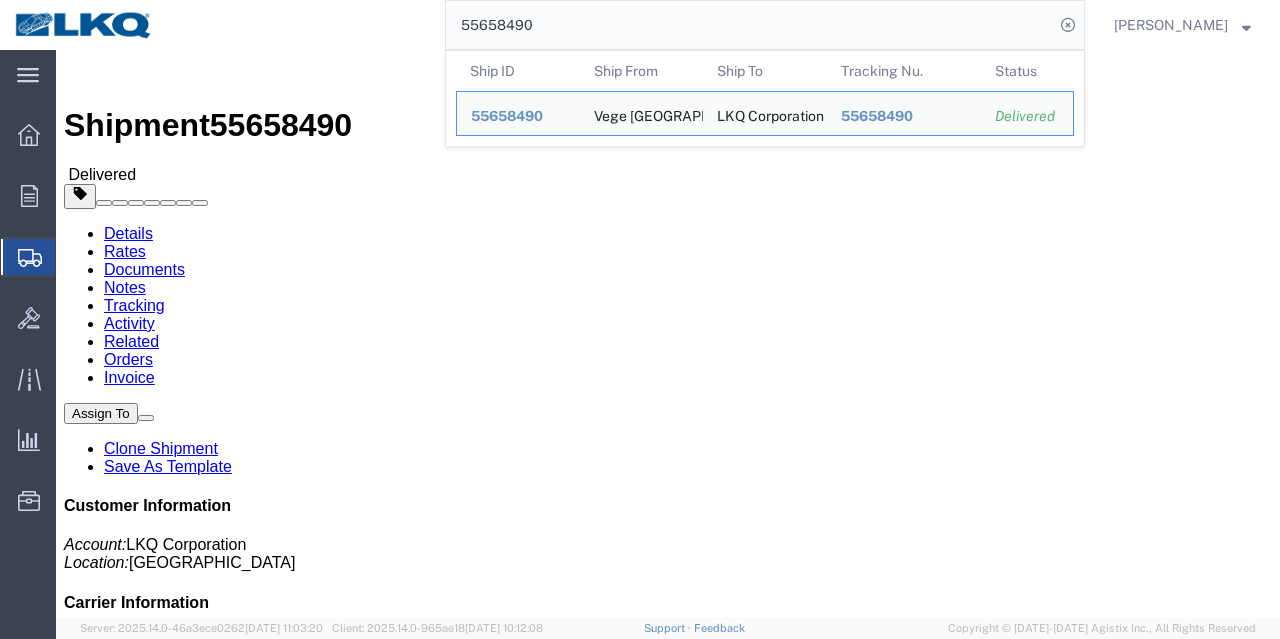 click on "Rates" 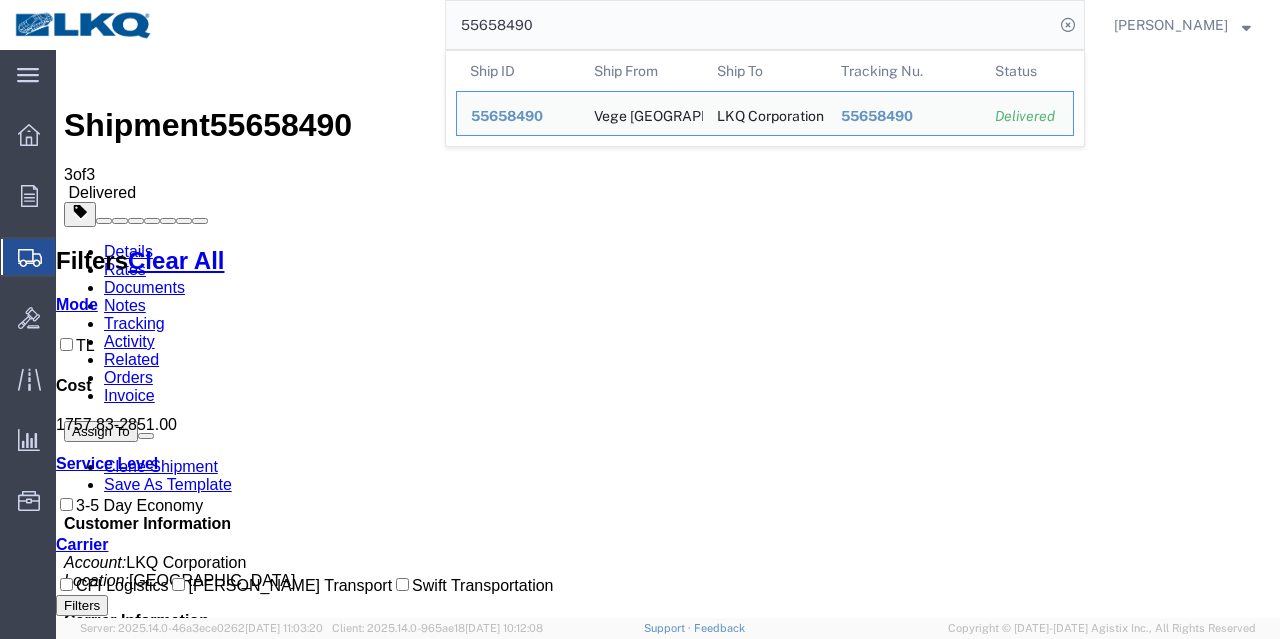 drag, startPoint x: 637, startPoint y: 76, endPoint x: 333, endPoint y: 56, distance: 304.6572 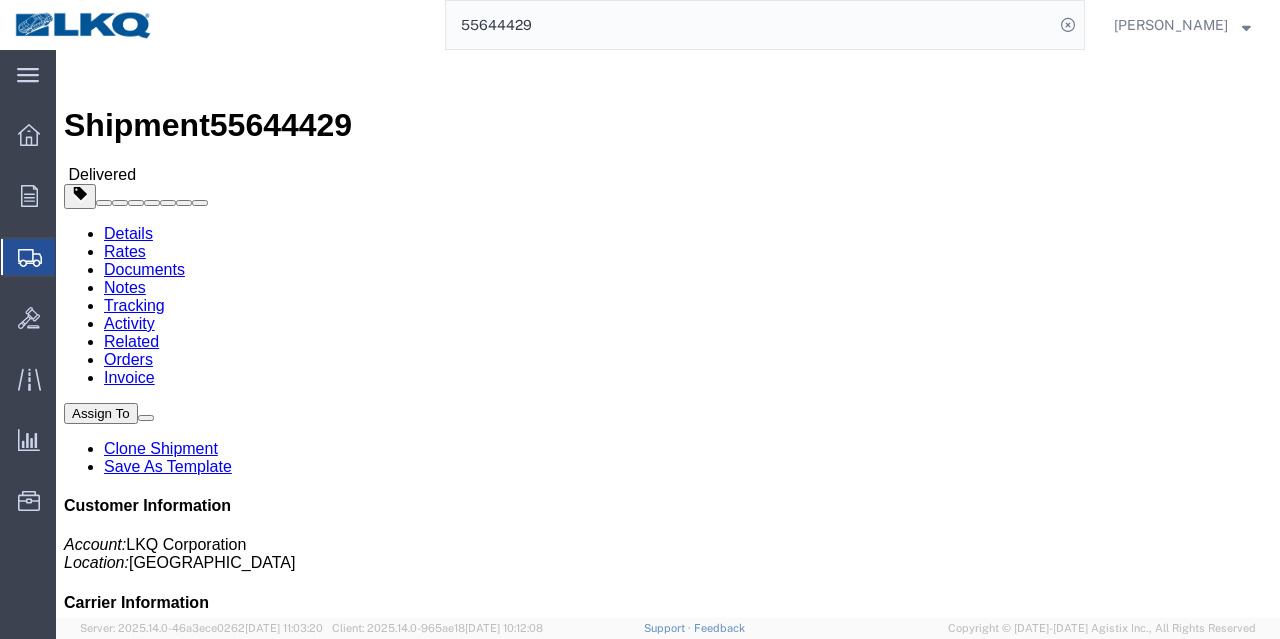 click on "Rates" 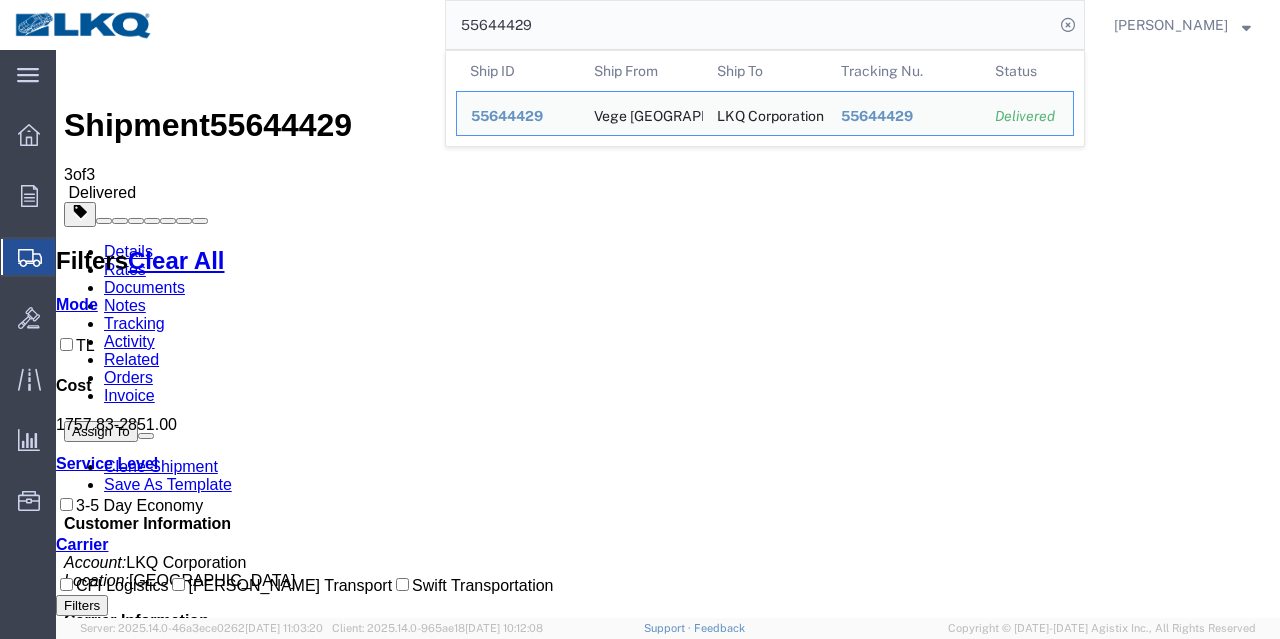 drag, startPoint x: 464, startPoint y: 26, endPoint x: 353, endPoint y: 26, distance: 111 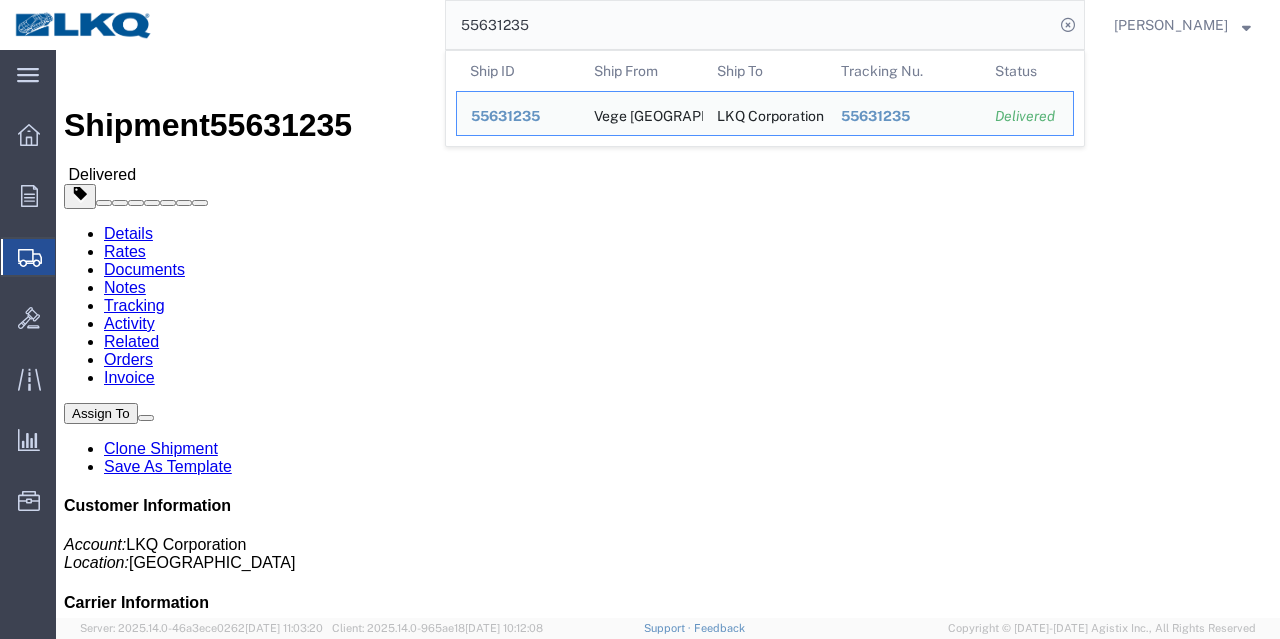 drag, startPoint x: 593, startPoint y: 29, endPoint x: 360, endPoint y: 45, distance: 233.5487 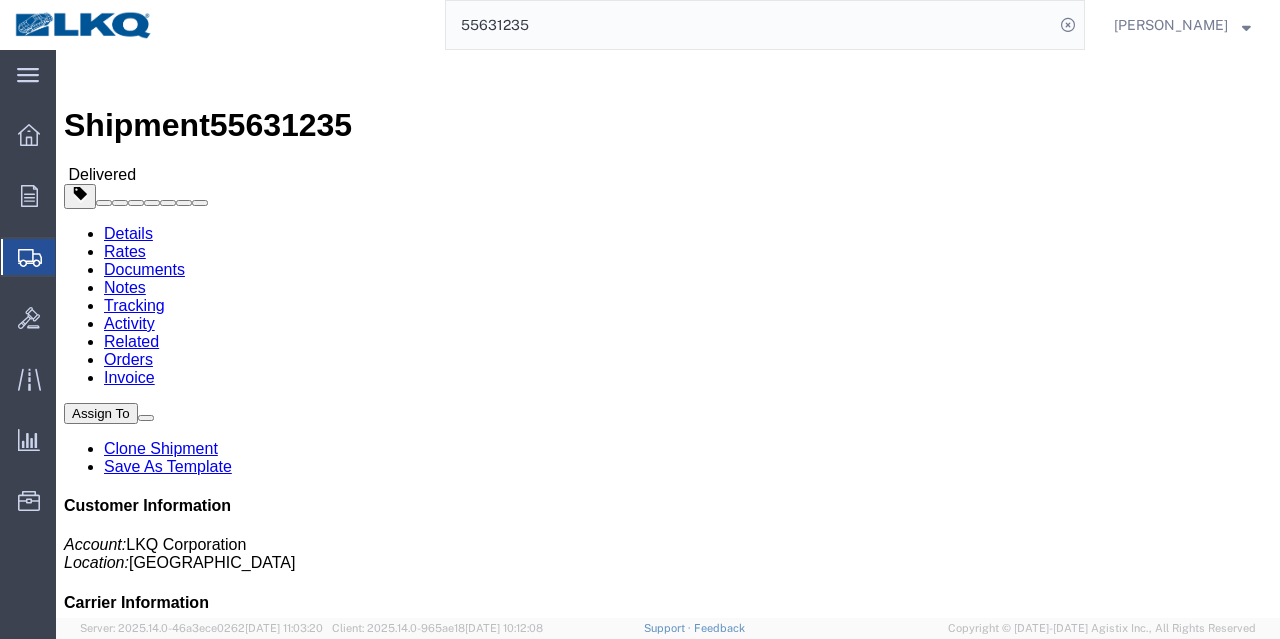 paste on "310698" 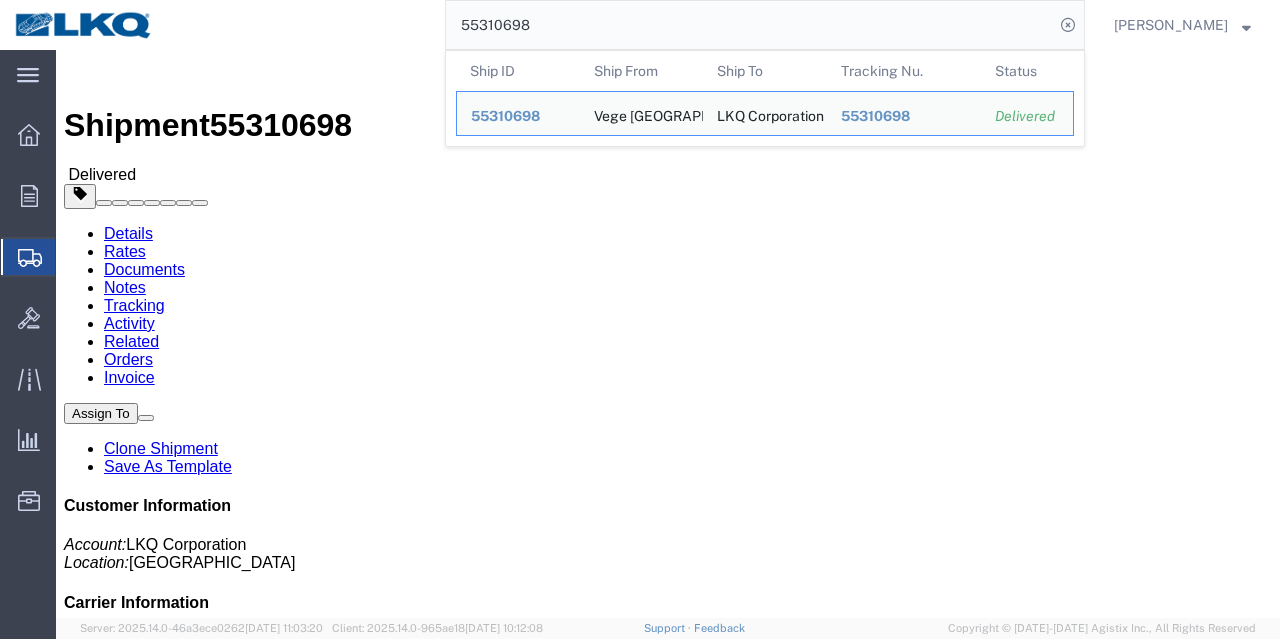 drag, startPoint x: 581, startPoint y: 27, endPoint x: 408, endPoint y: 32, distance: 173.07224 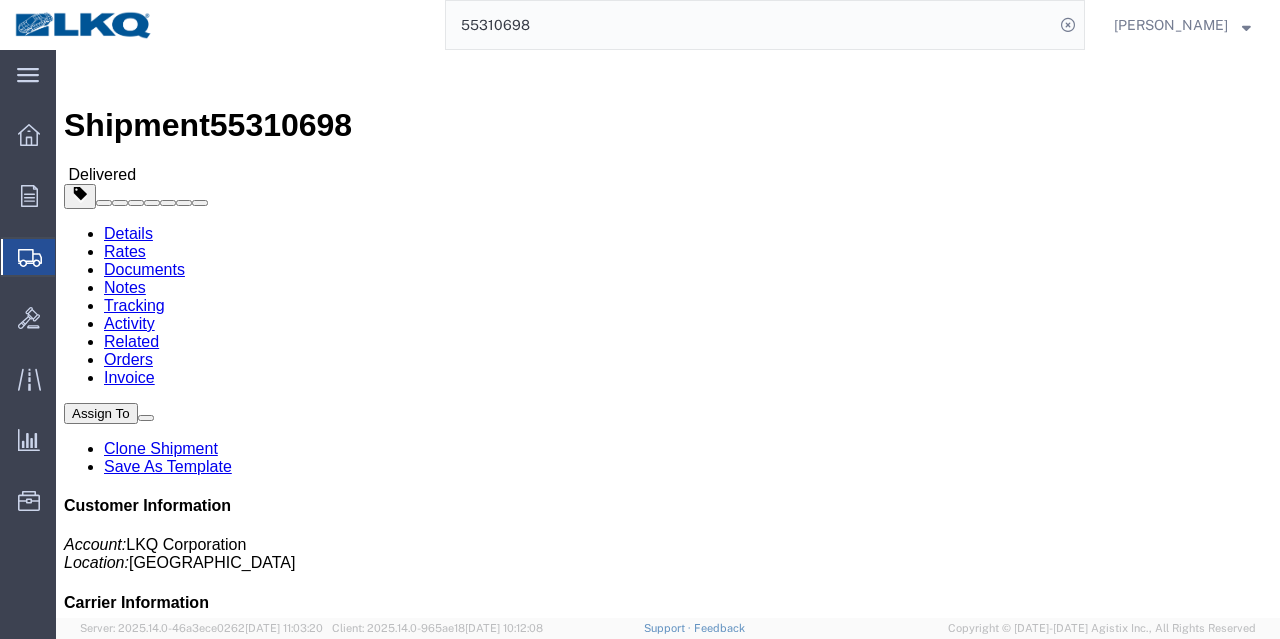 paste on "997481" 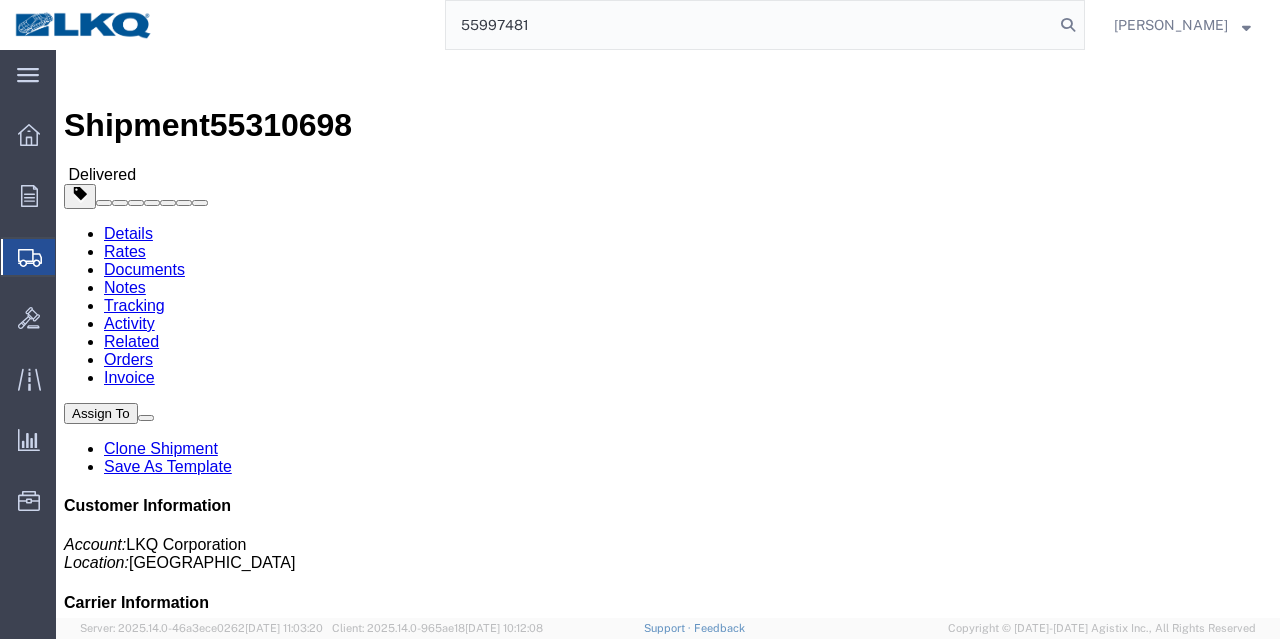 type on "55997481" 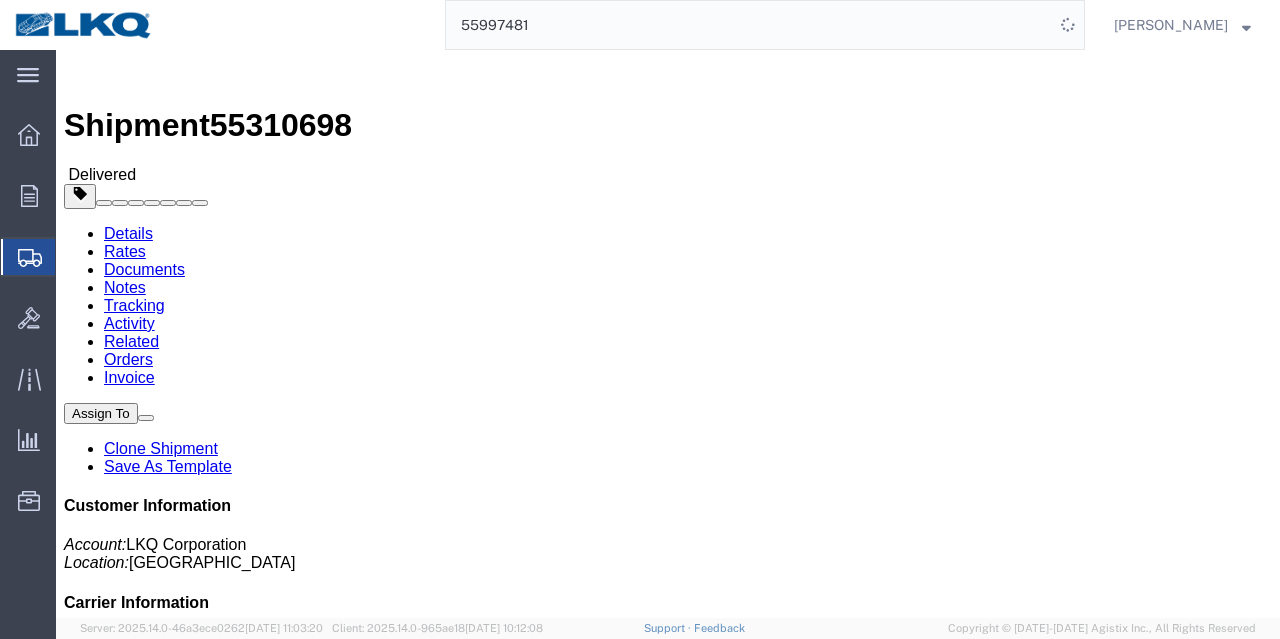 click on "55997481" 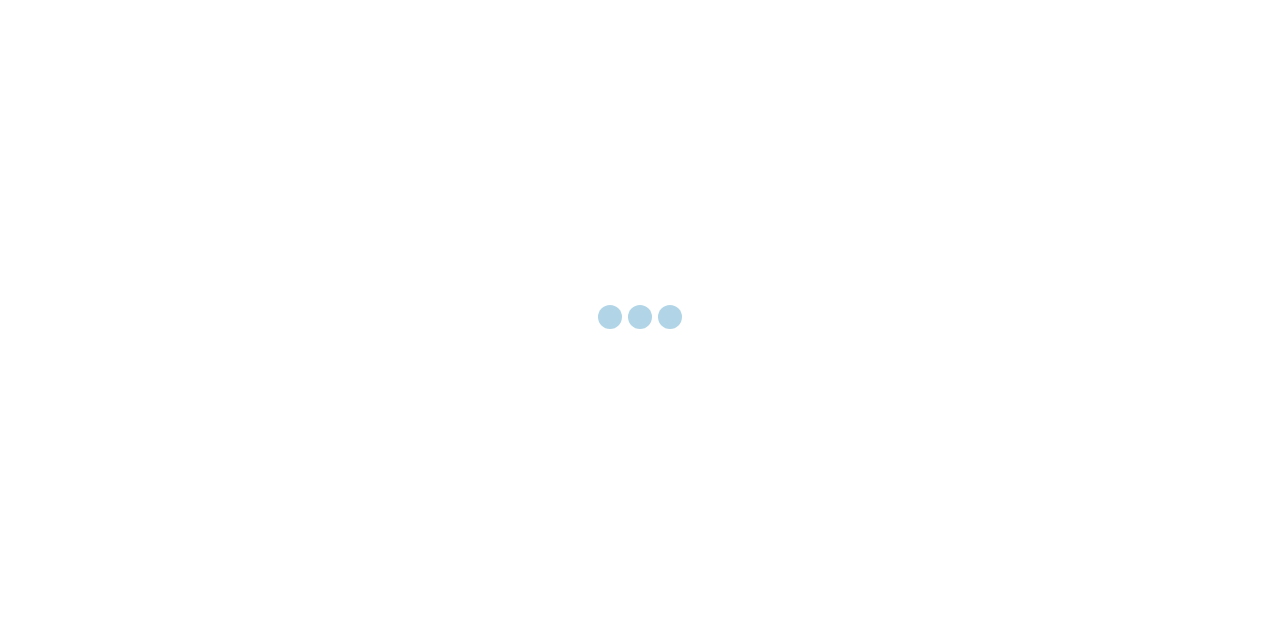 scroll, scrollTop: 0, scrollLeft: 0, axis: both 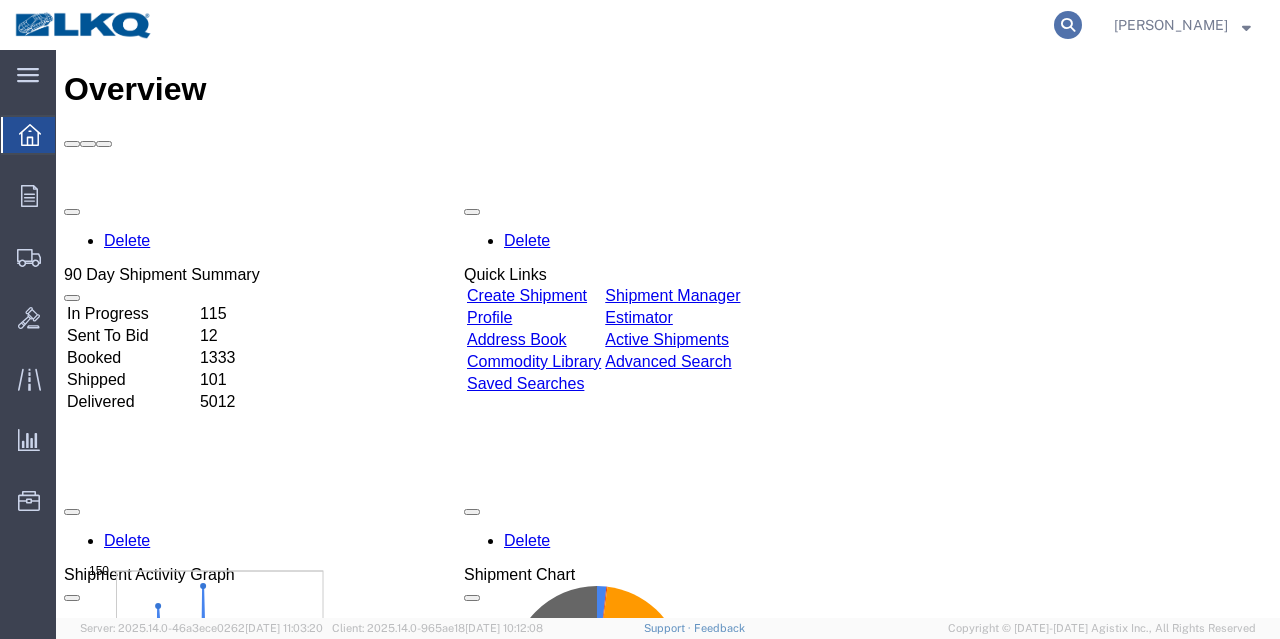 click 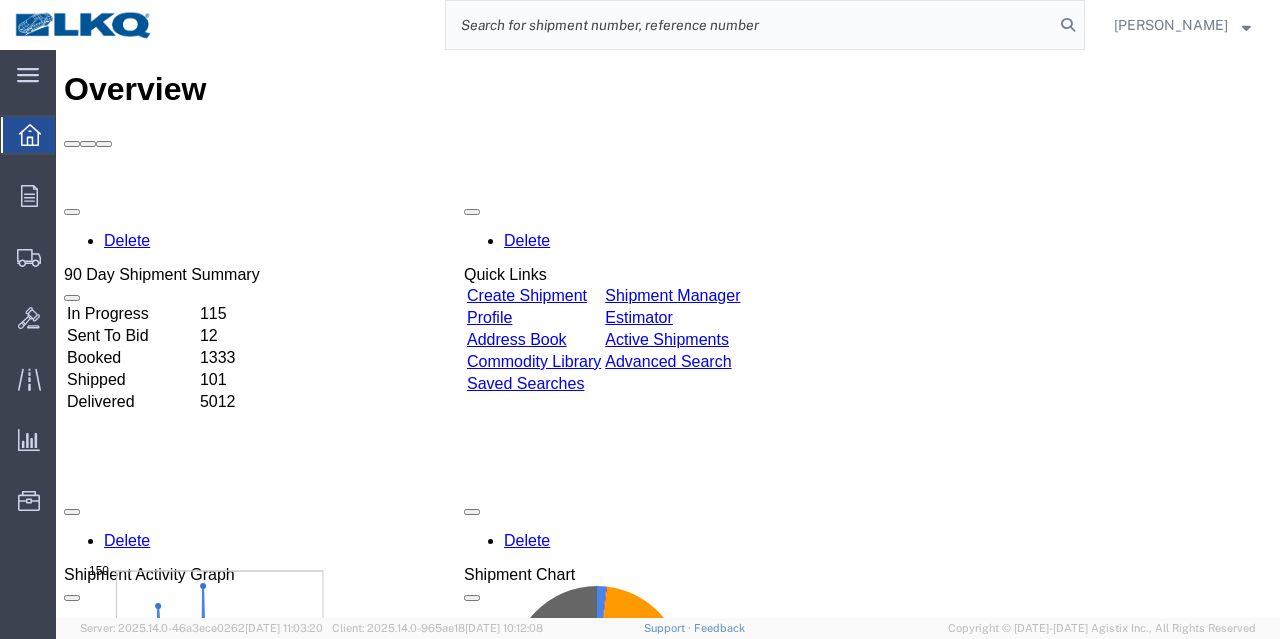 click 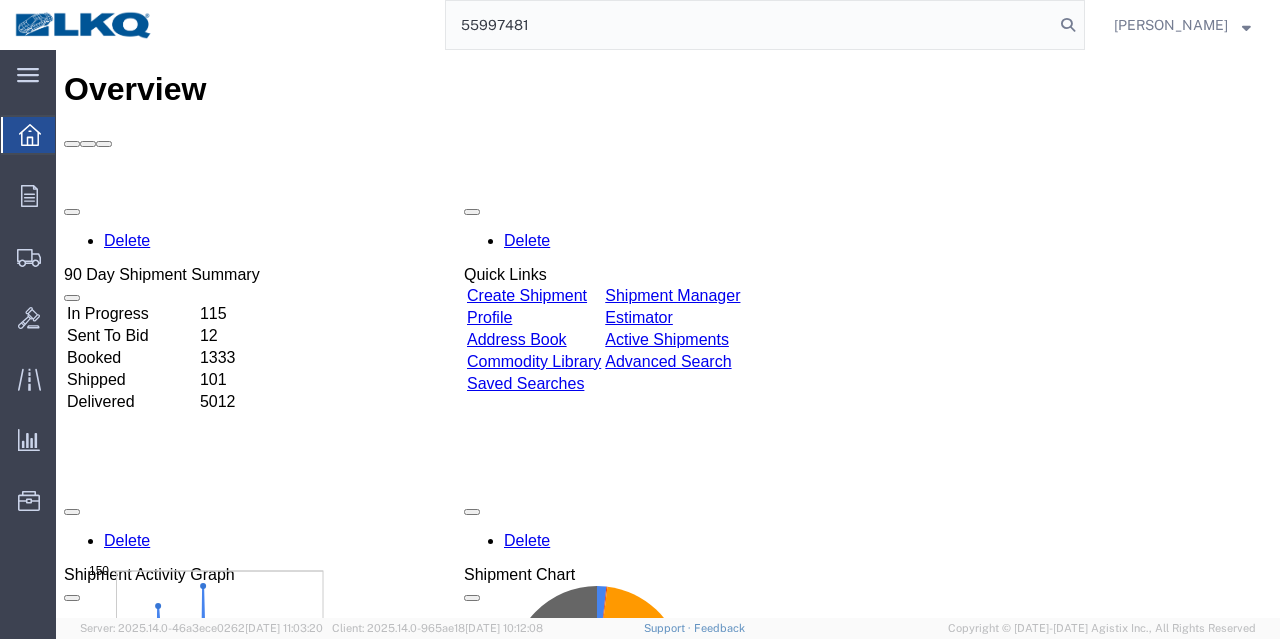type on "55997481" 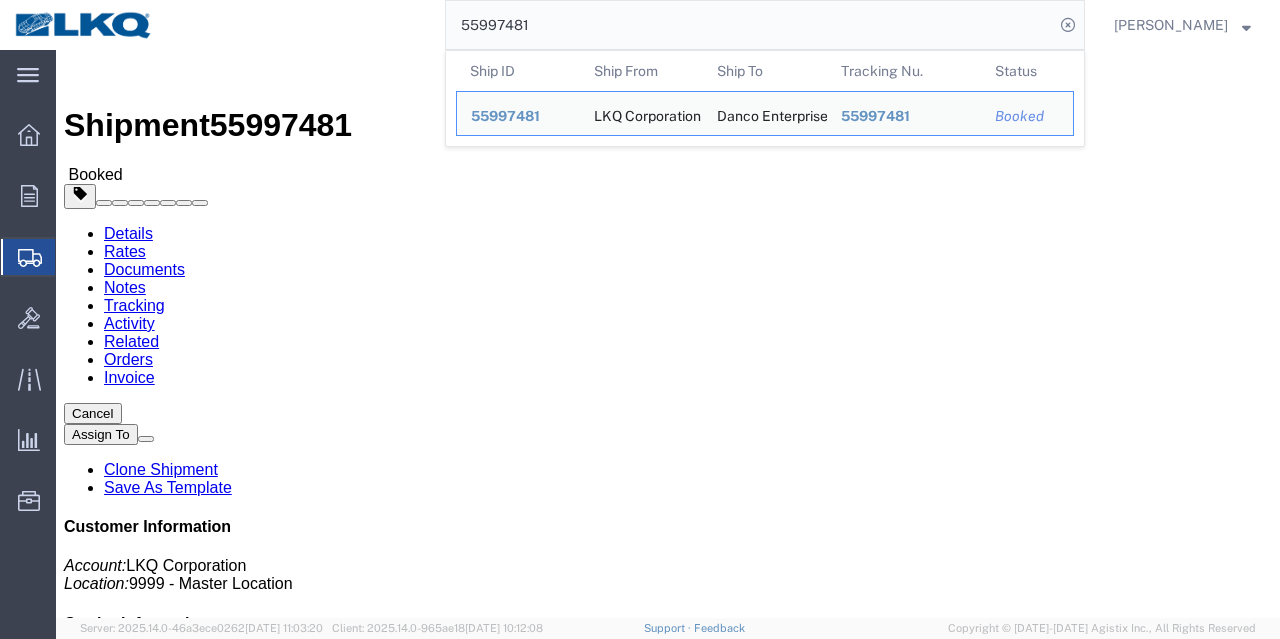 click on "Rates" 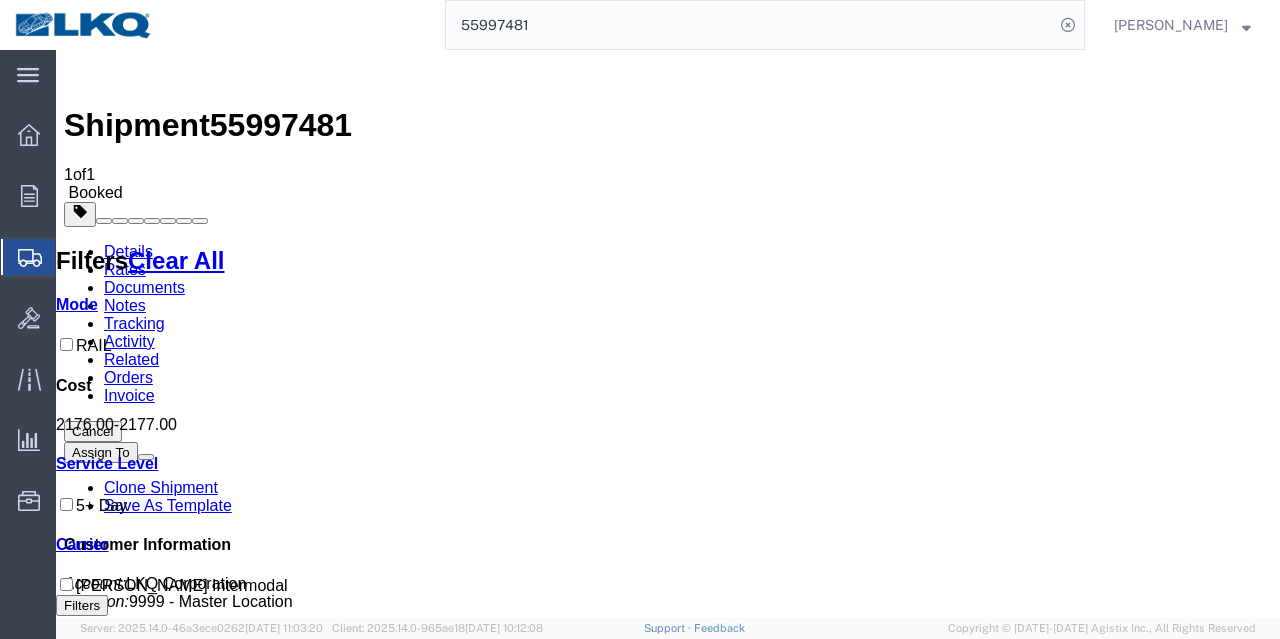 click on "Tracking" at bounding box center (134, 323) 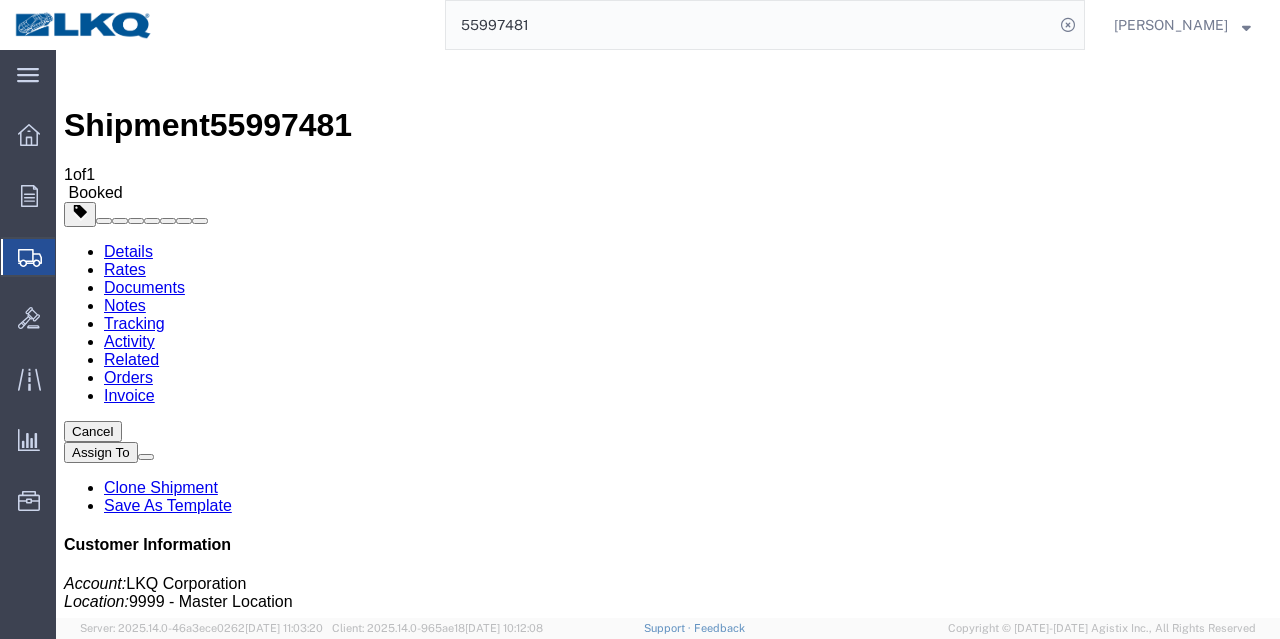 click on "Add New Tracking" at bounding box center [229, 1164] 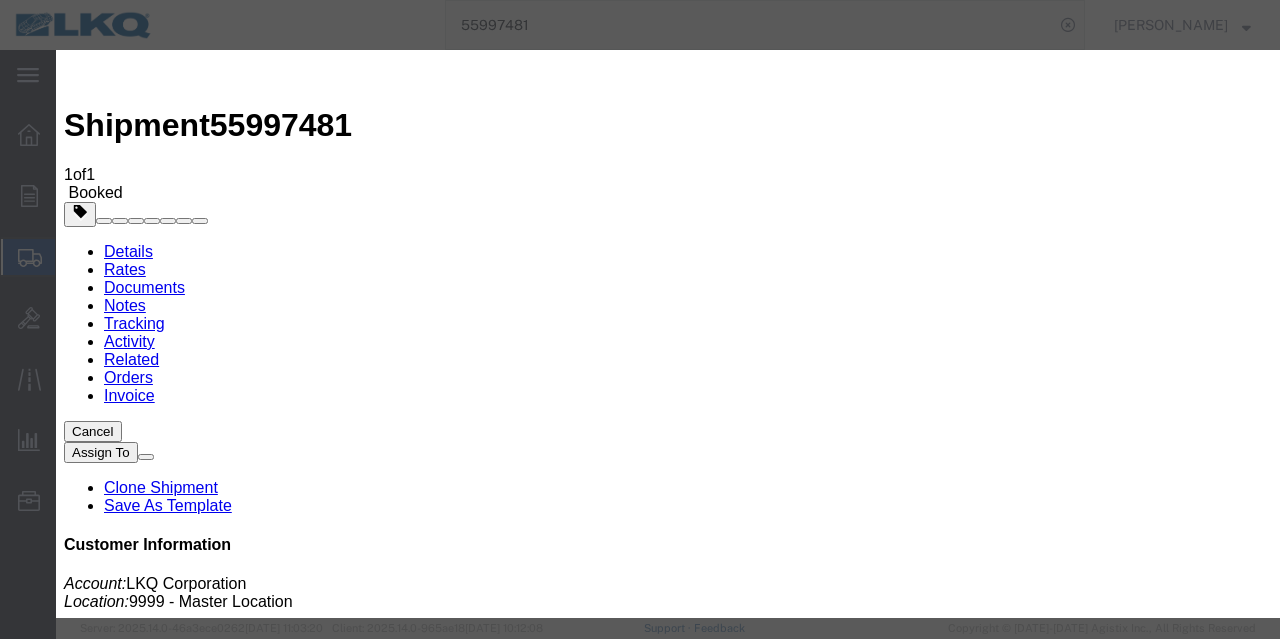 type on "07/10/2025" 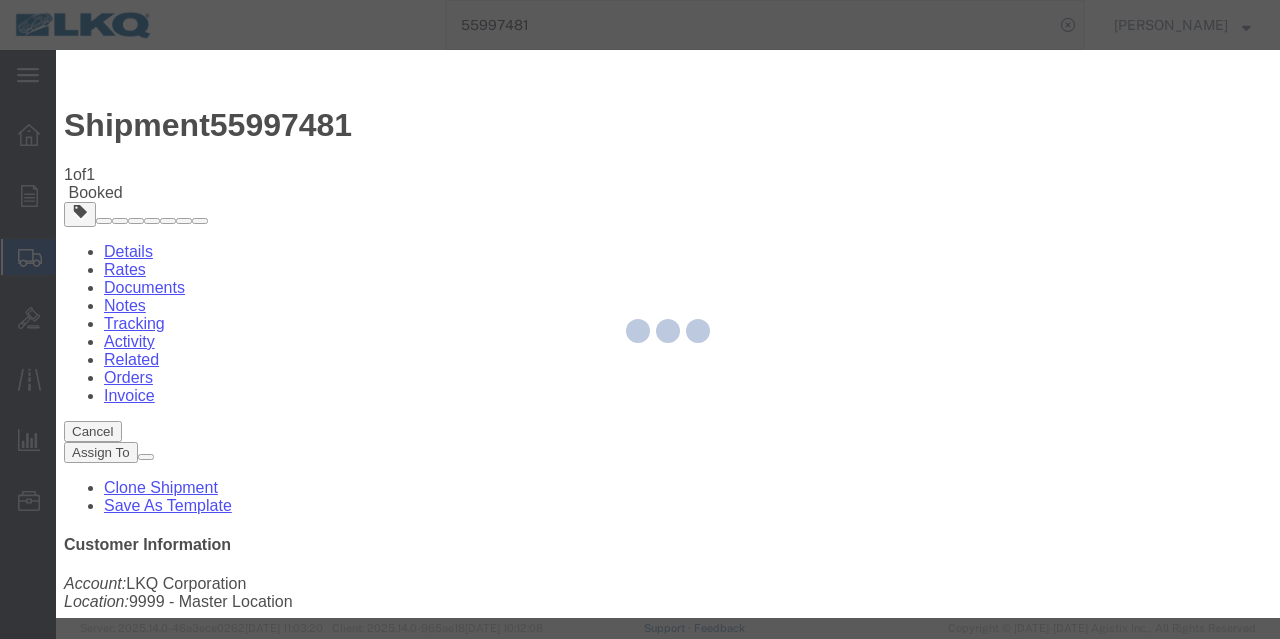 type 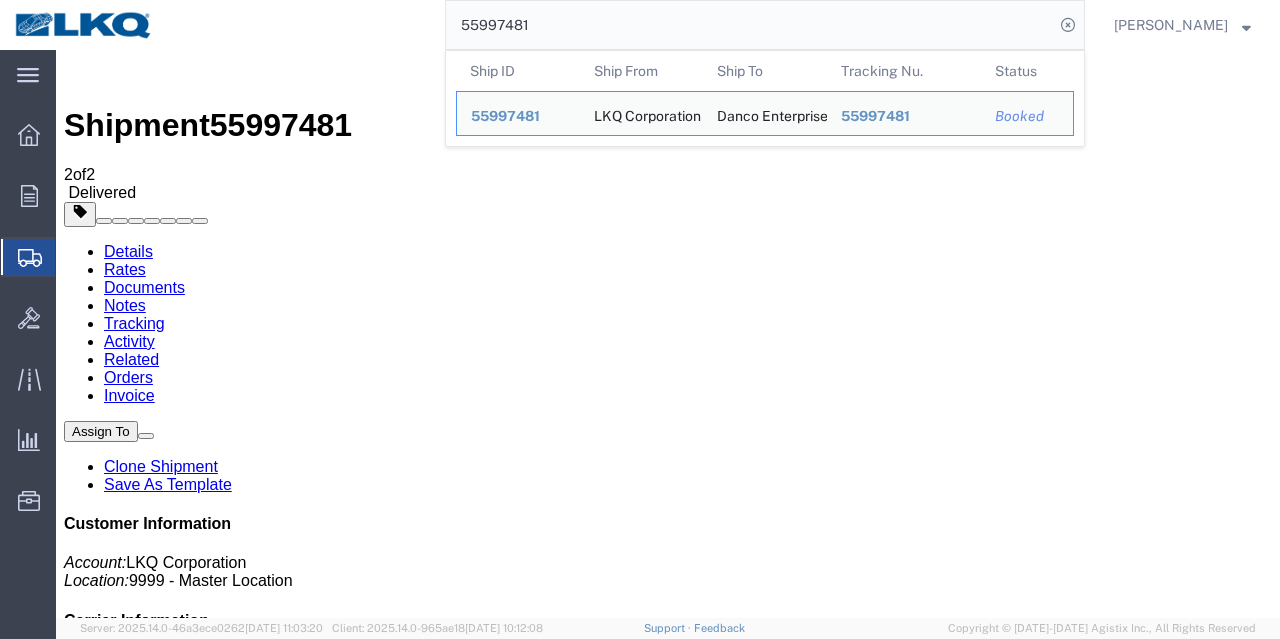 drag, startPoint x: 562, startPoint y: 27, endPoint x: 342, endPoint y: 43, distance: 220.58105 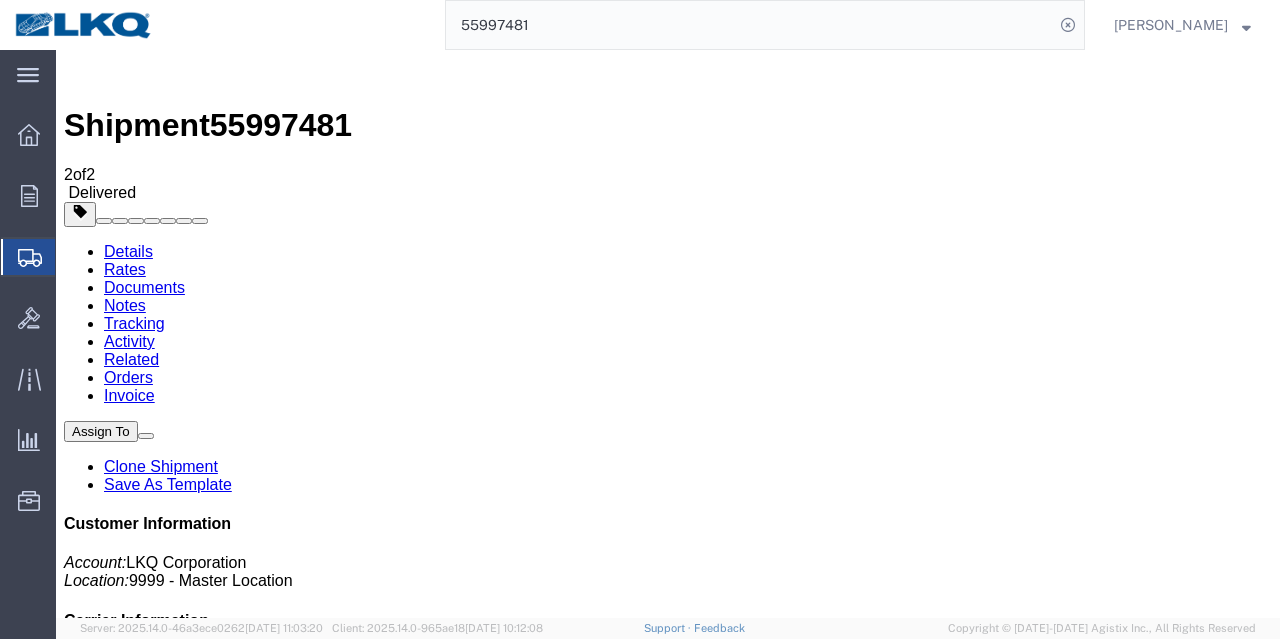 paste on "6010808" 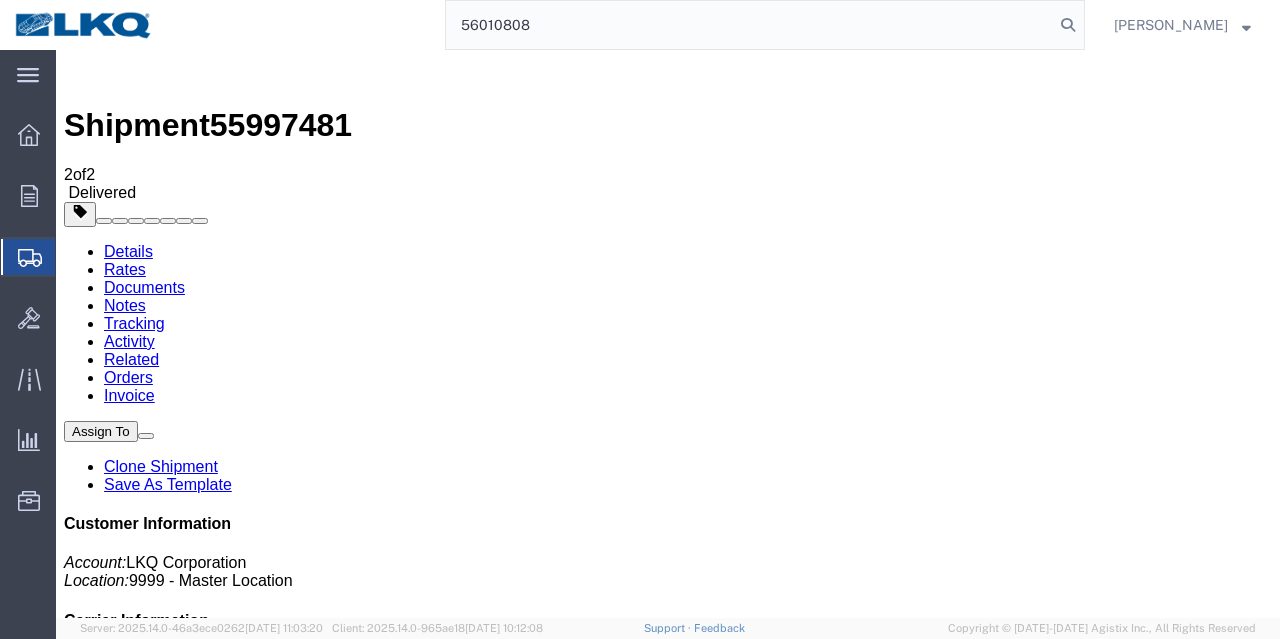 type on "56010808" 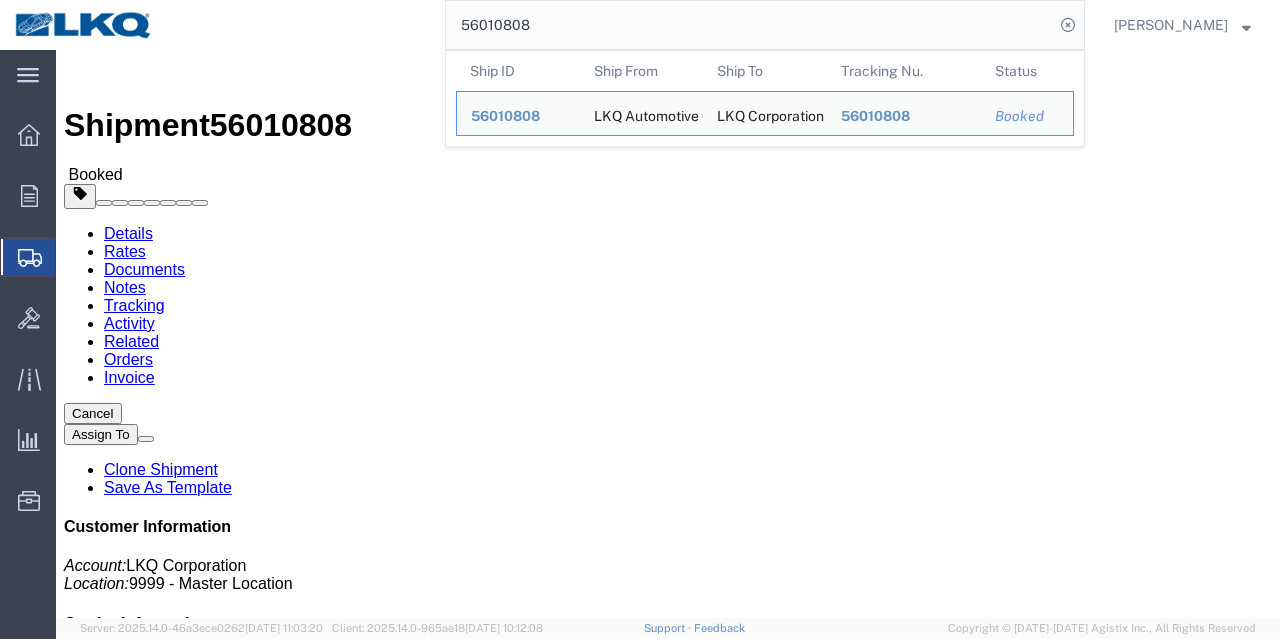 click on "Tracking" 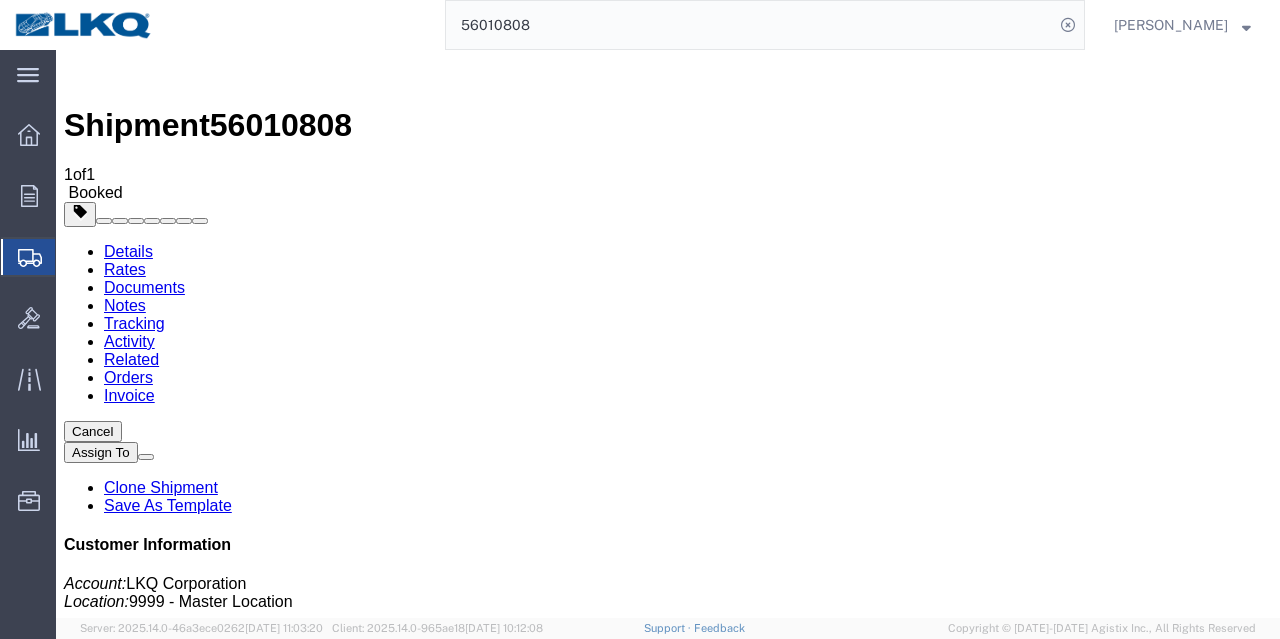 click on "Add New Tracking" at bounding box center [229, 1164] 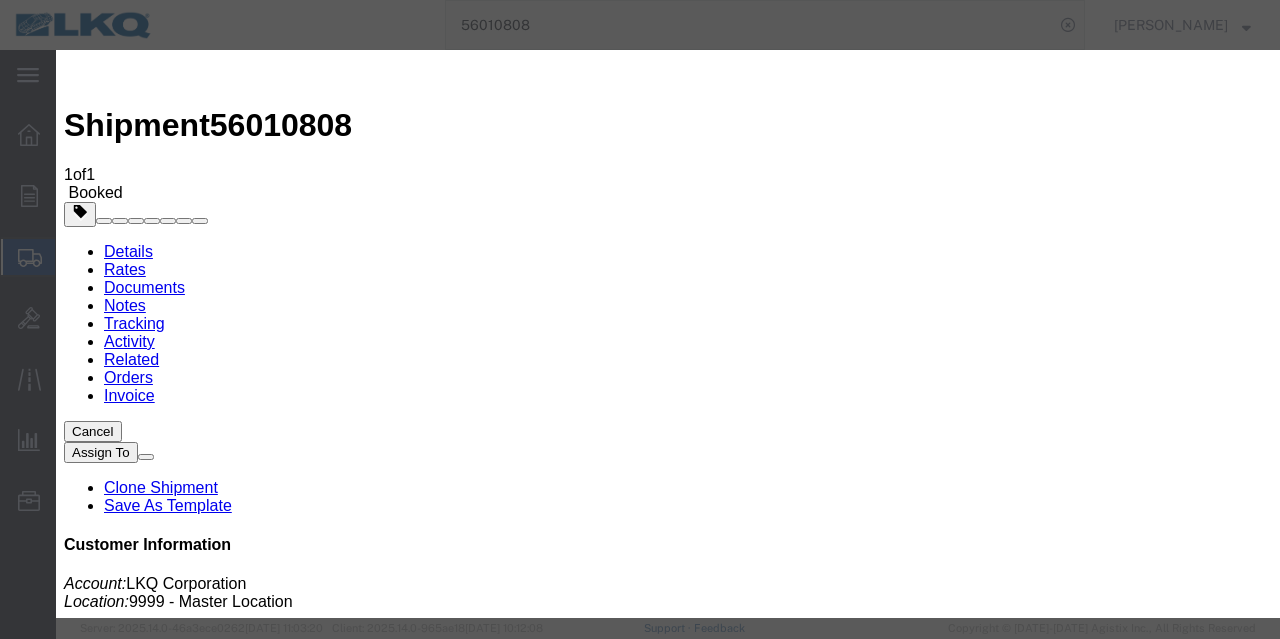 type on "07/10/2025" 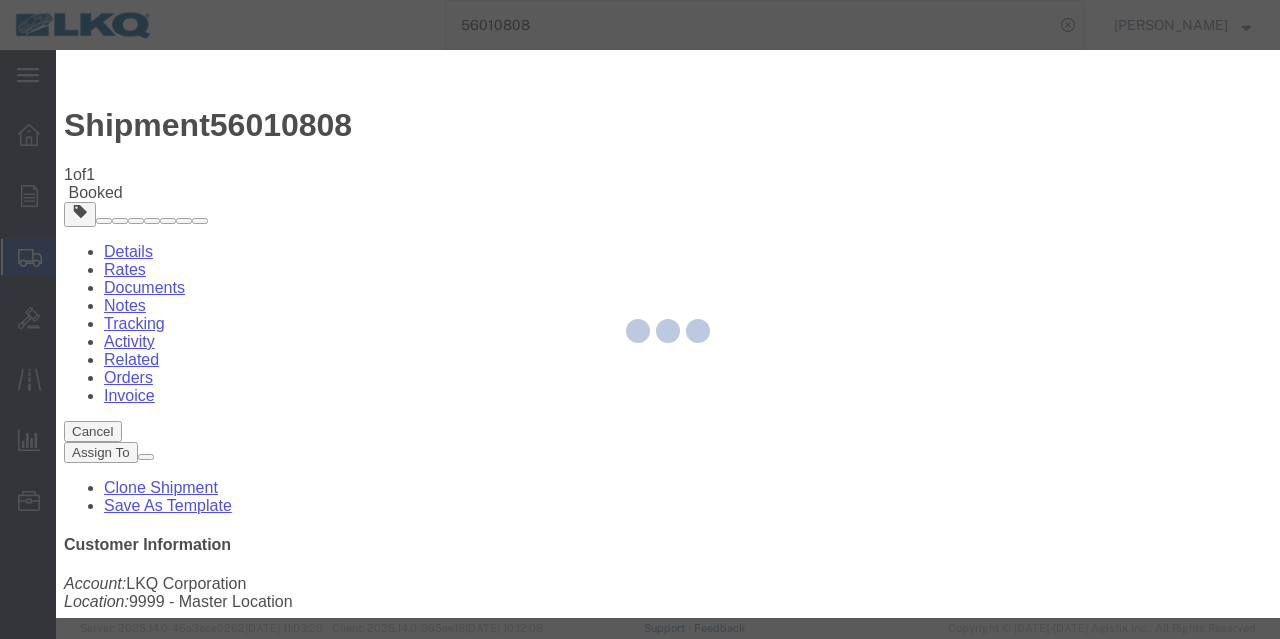 type 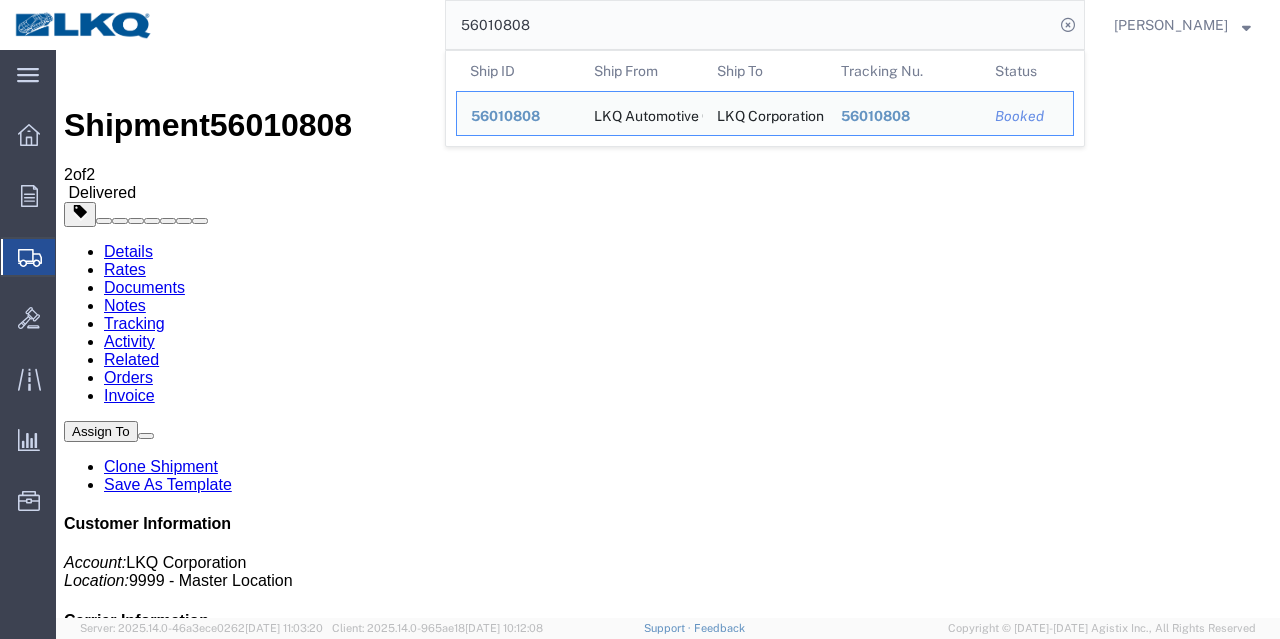 drag, startPoint x: 578, startPoint y: 25, endPoint x: 364, endPoint y: 34, distance: 214.18916 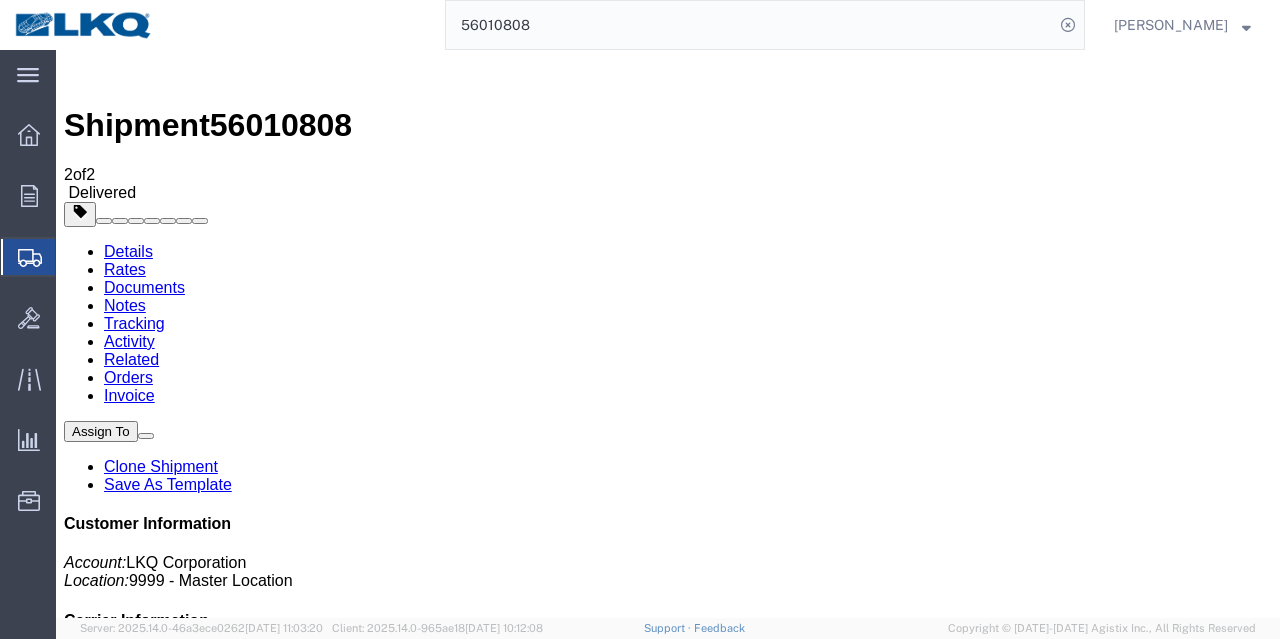 paste on "5084" 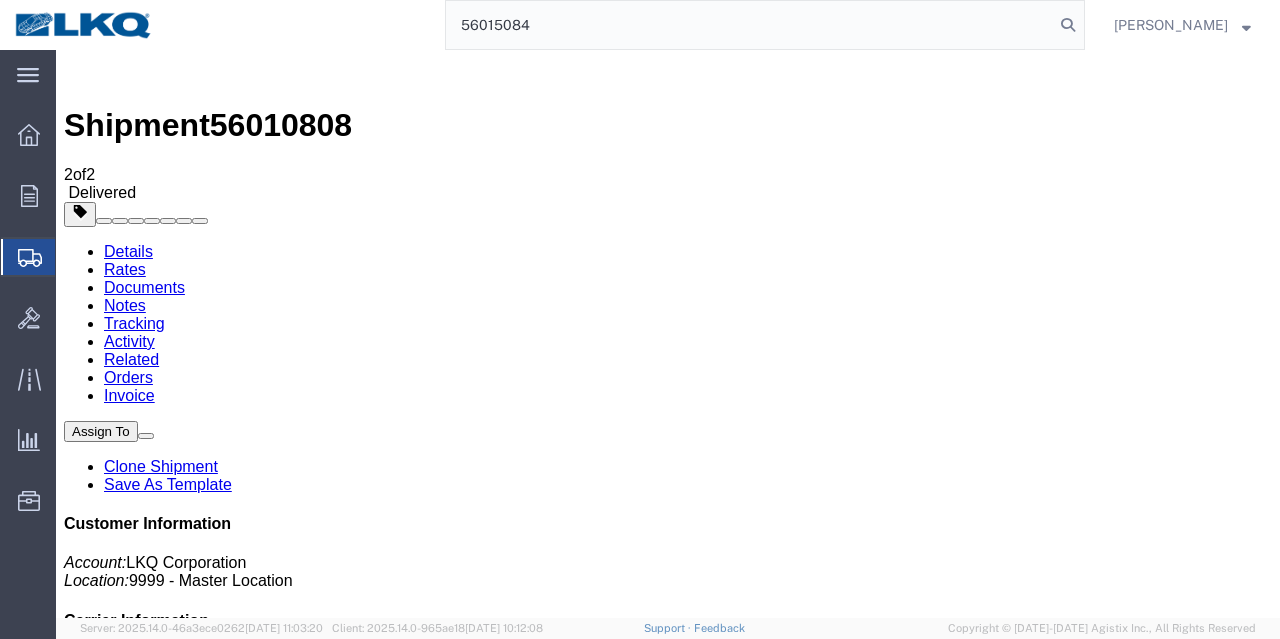 type on "56015084" 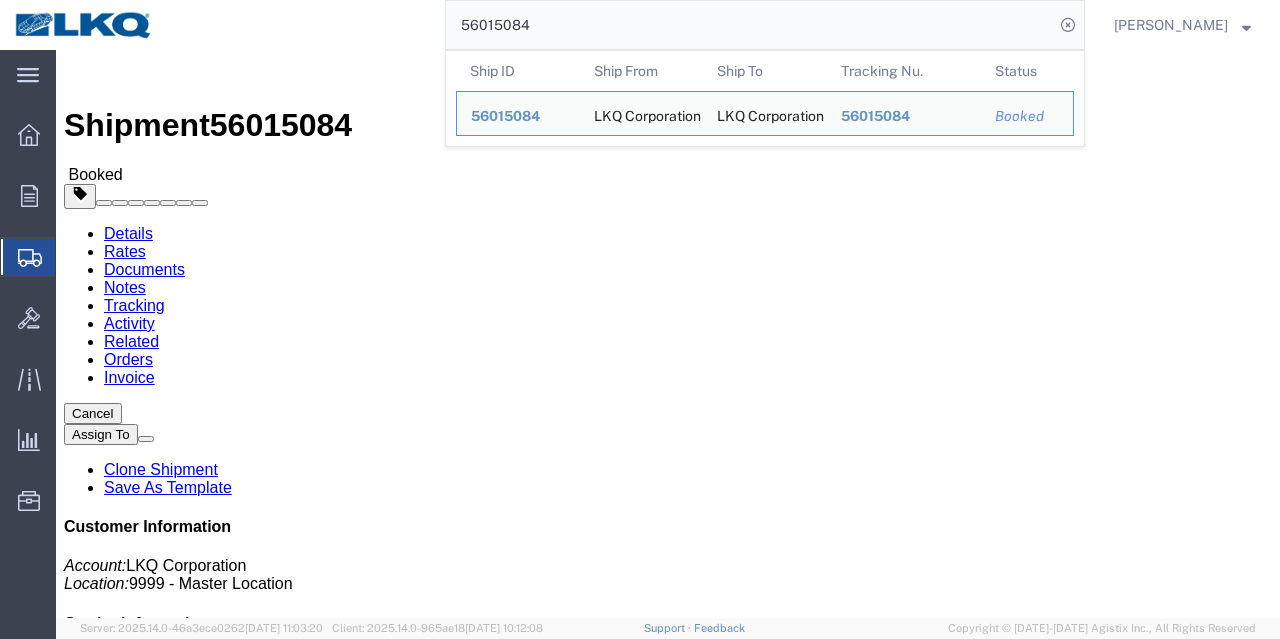 click on "Tracking" 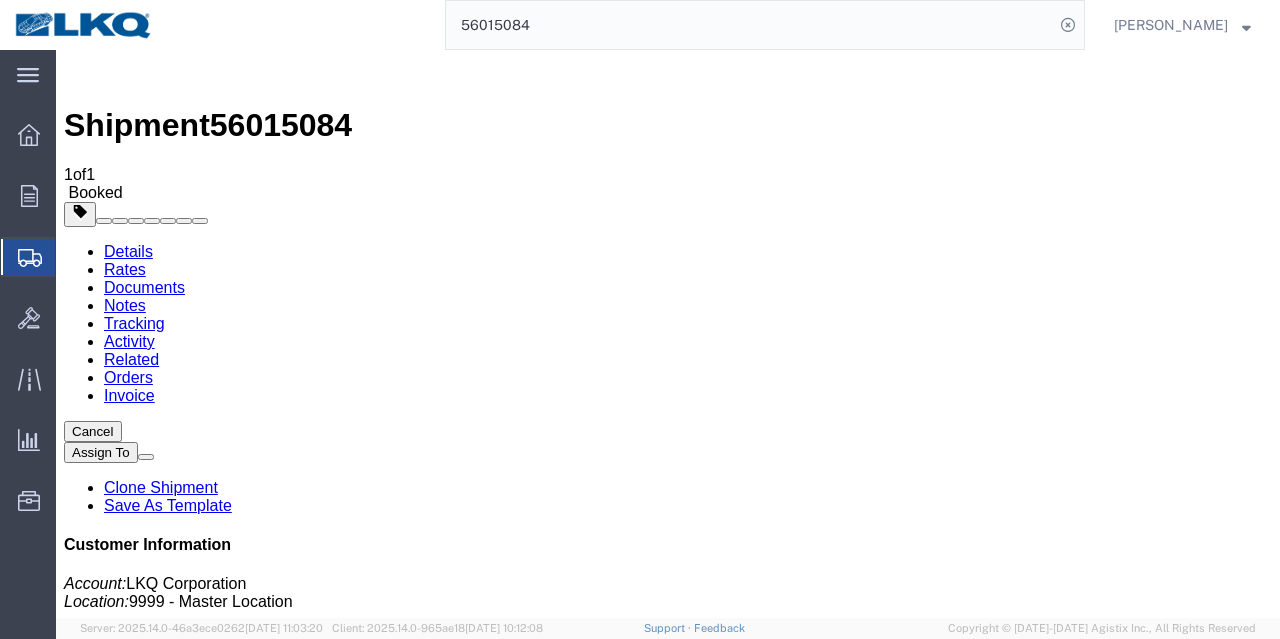 click on "Tracking
Last Requested Update [DATE] 12:53 PDT Email Tracking Add New Tracking Tracking Map" at bounding box center [668, 1116] 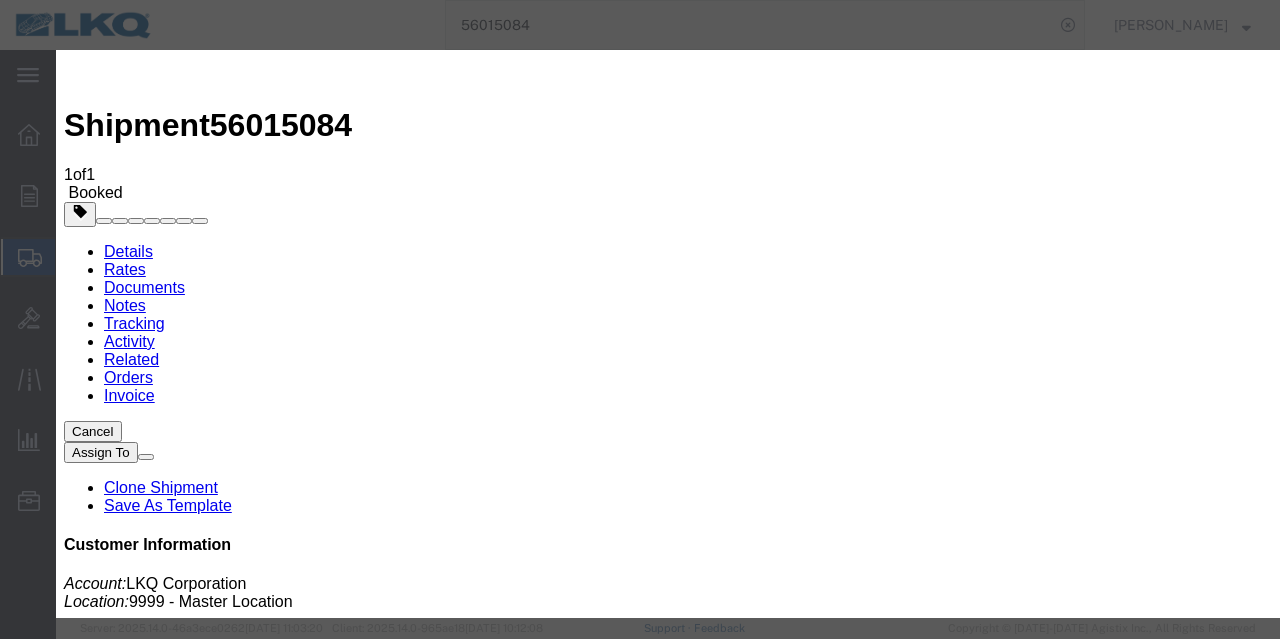 type on "07/10/2025" 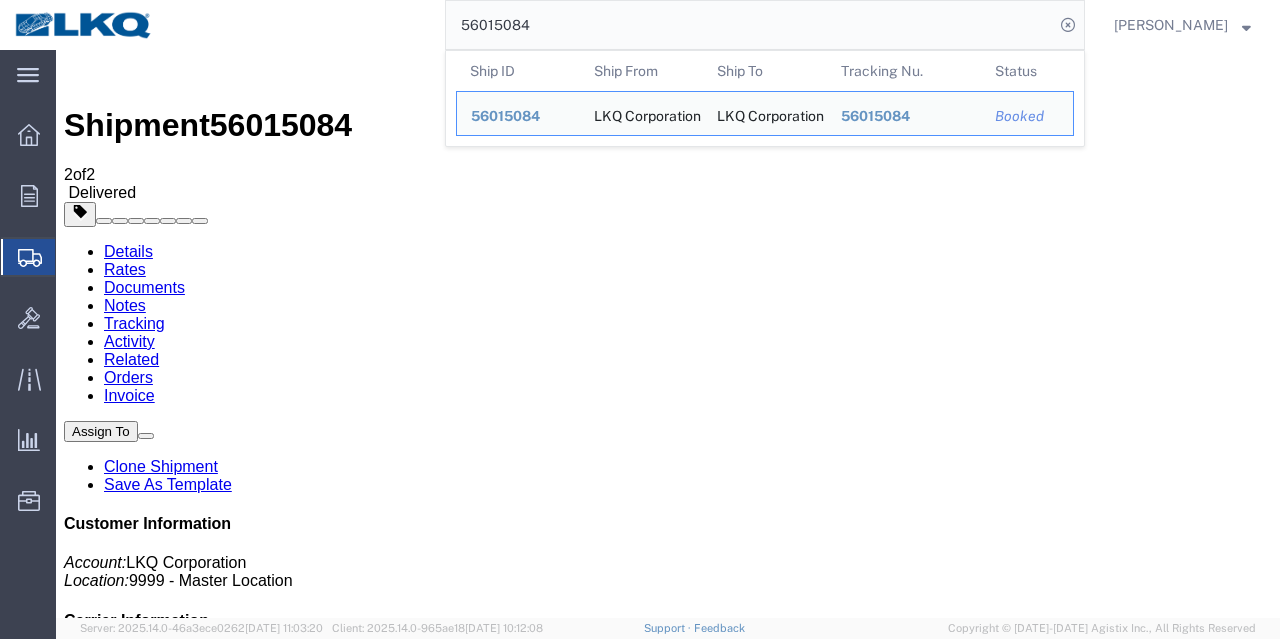 drag, startPoint x: 598, startPoint y: 33, endPoint x: 266, endPoint y: 33, distance: 332 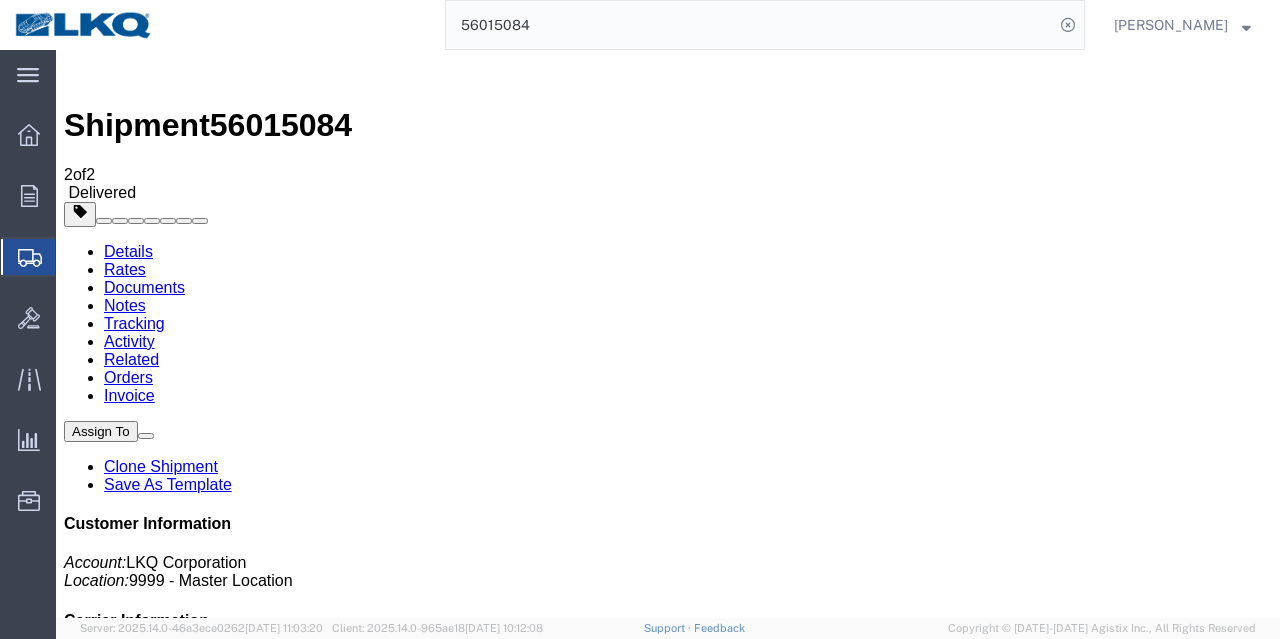 paste on "5974708" 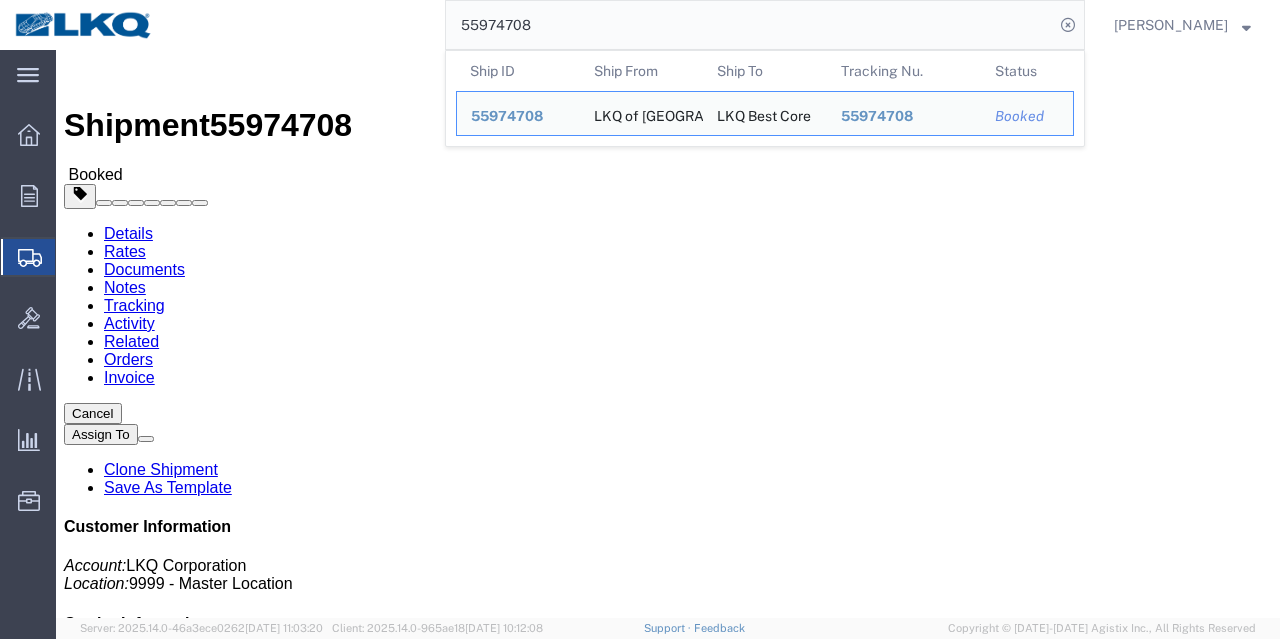drag, startPoint x: 579, startPoint y: 33, endPoint x: 395, endPoint y: 33, distance: 184 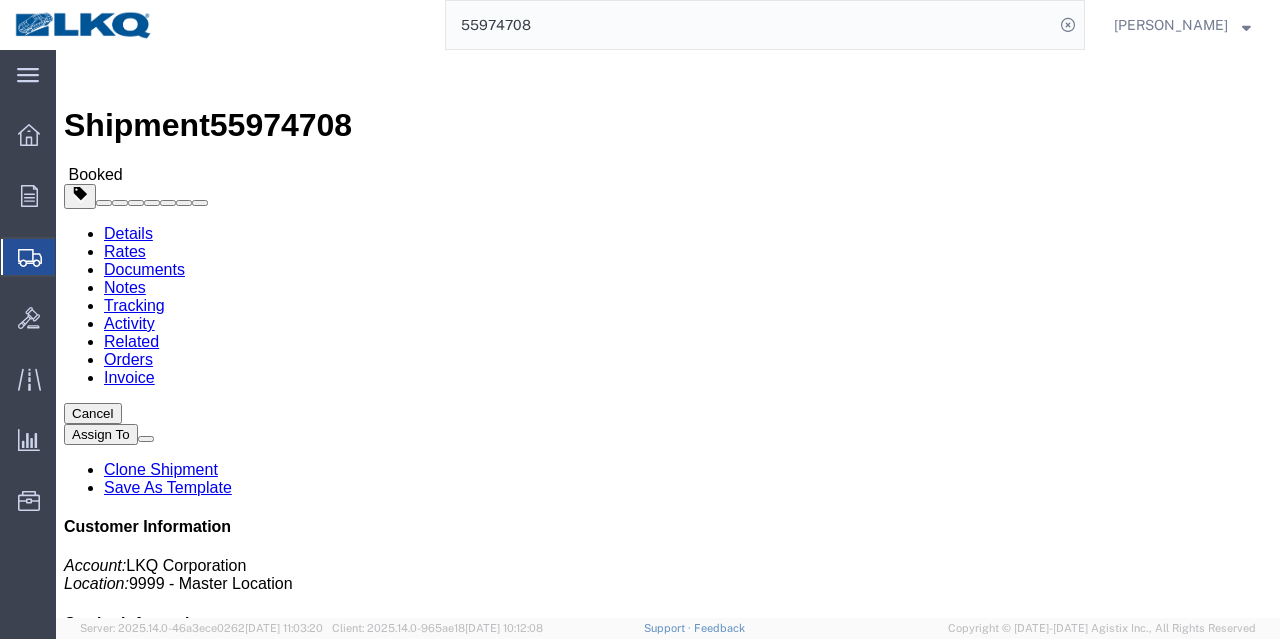 paste on "050454" 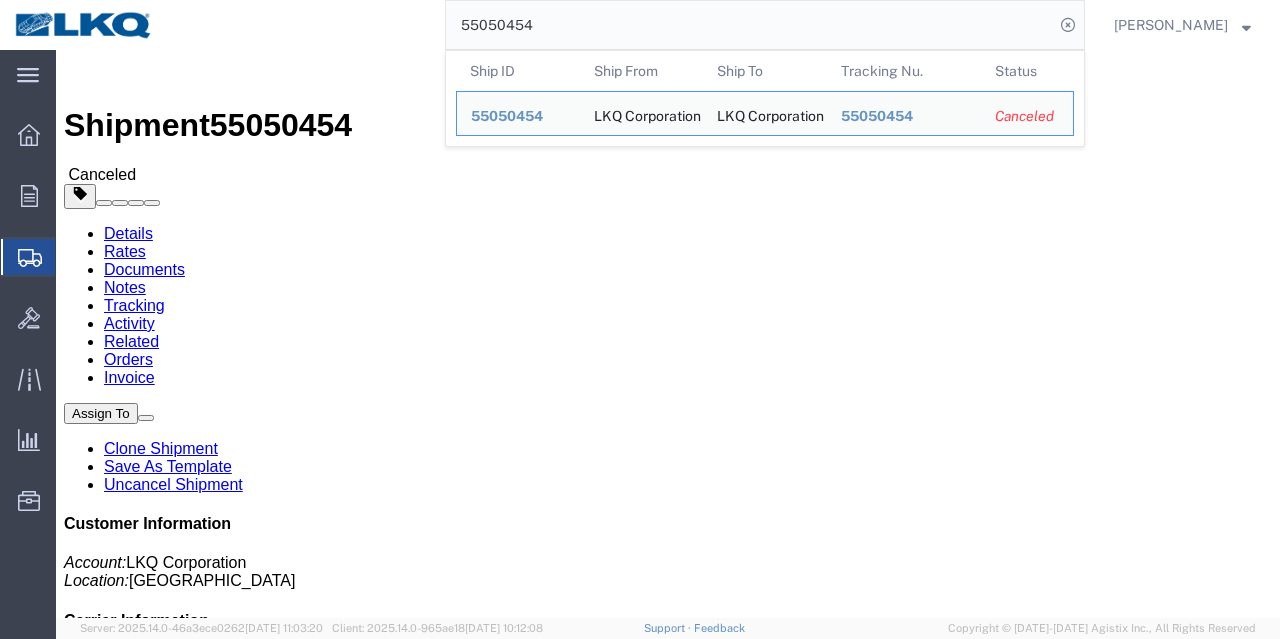 drag, startPoint x: 507, startPoint y: 35, endPoint x: 250, endPoint y: 5, distance: 258.74506 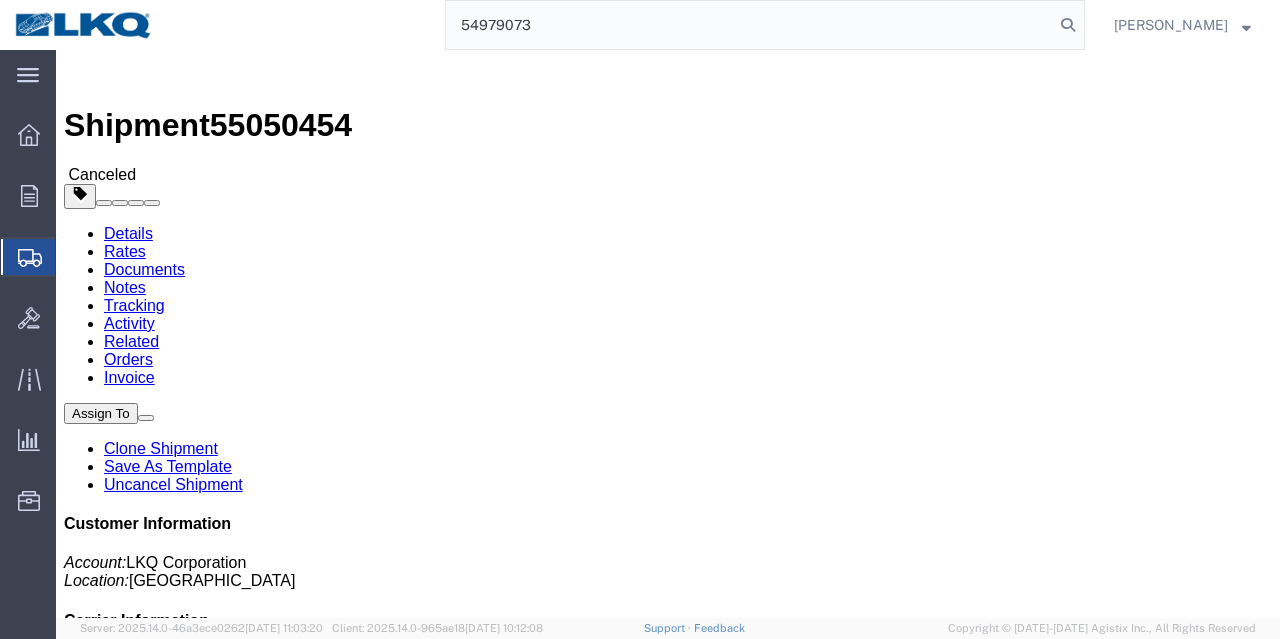 type on "54979073" 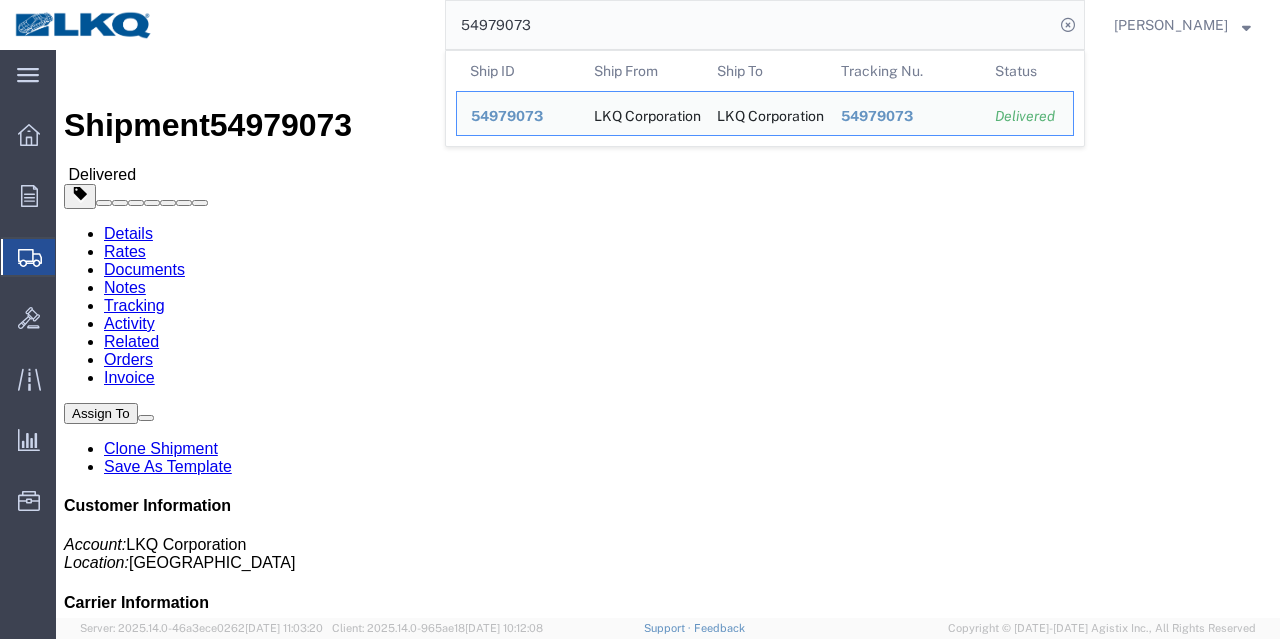 click on "Rates" 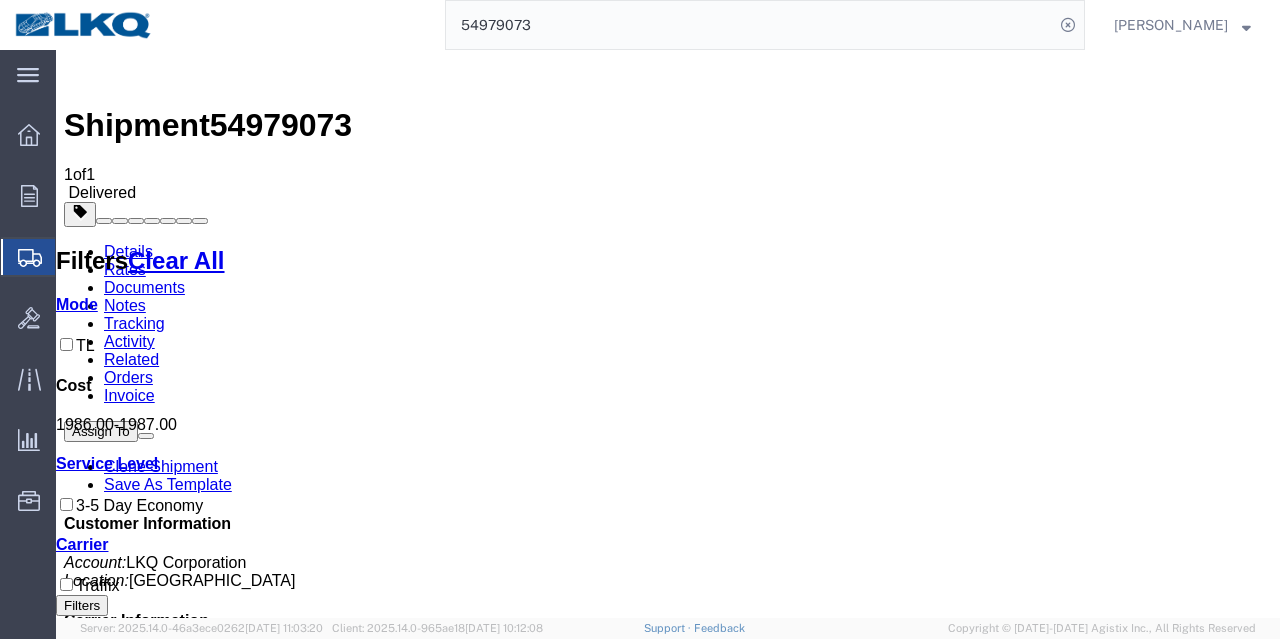 click on "Details" at bounding box center (128, 251) 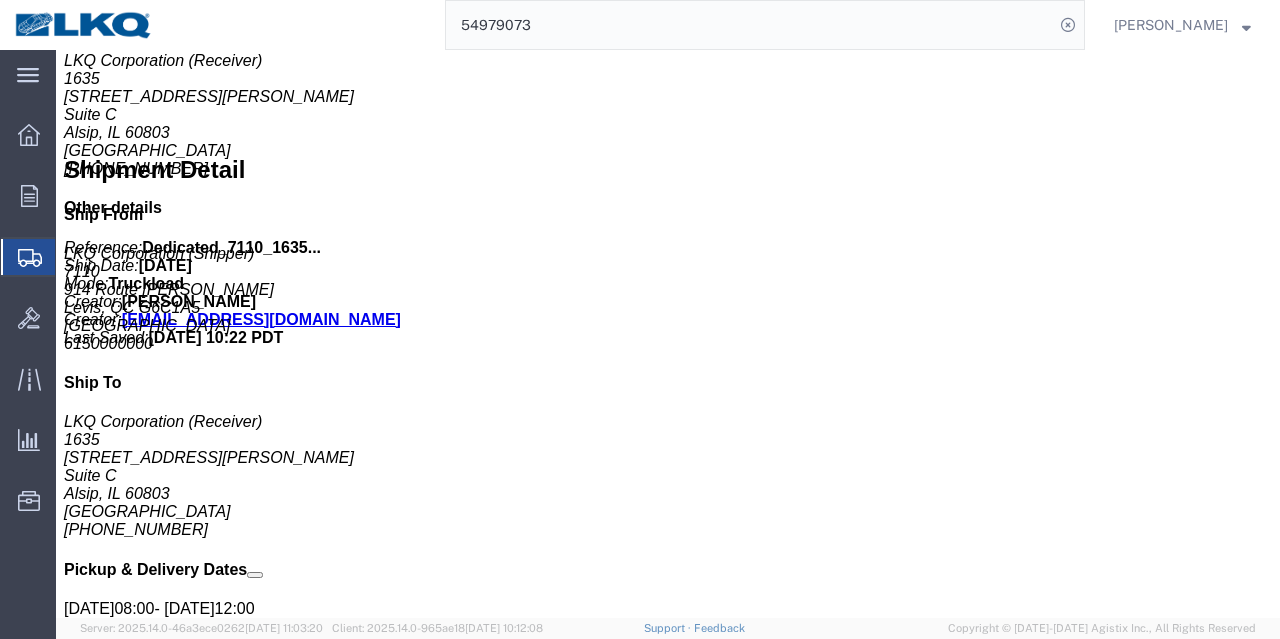 scroll, scrollTop: 920, scrollLeft: 0, axis: vertical 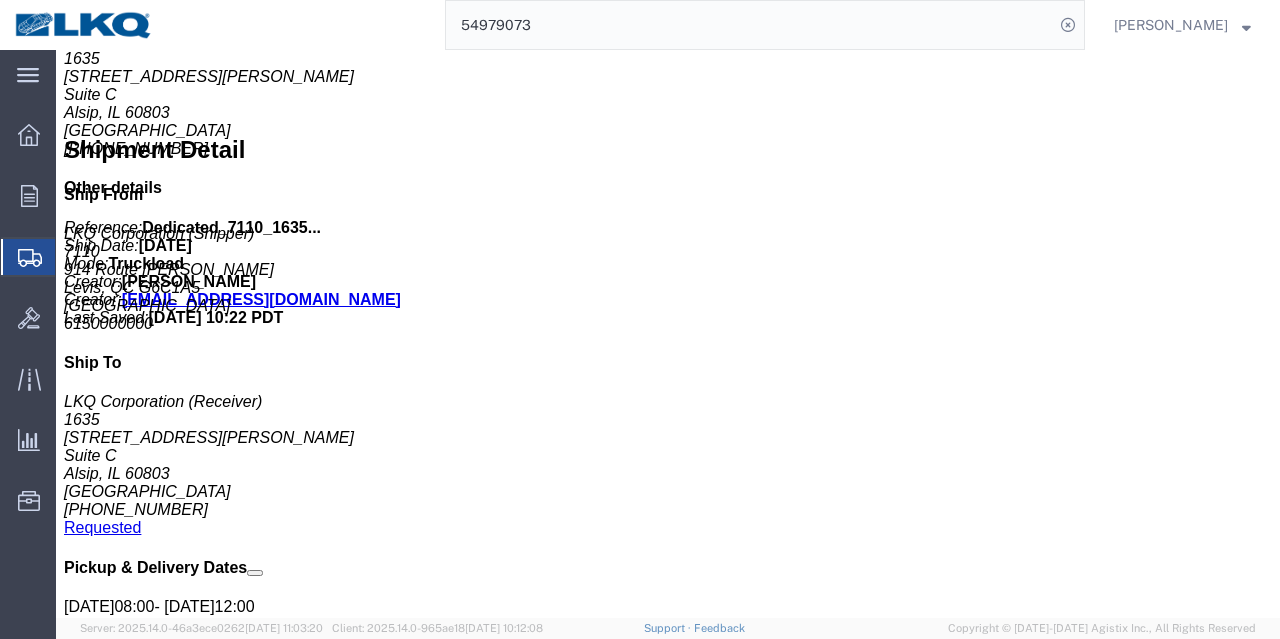 click 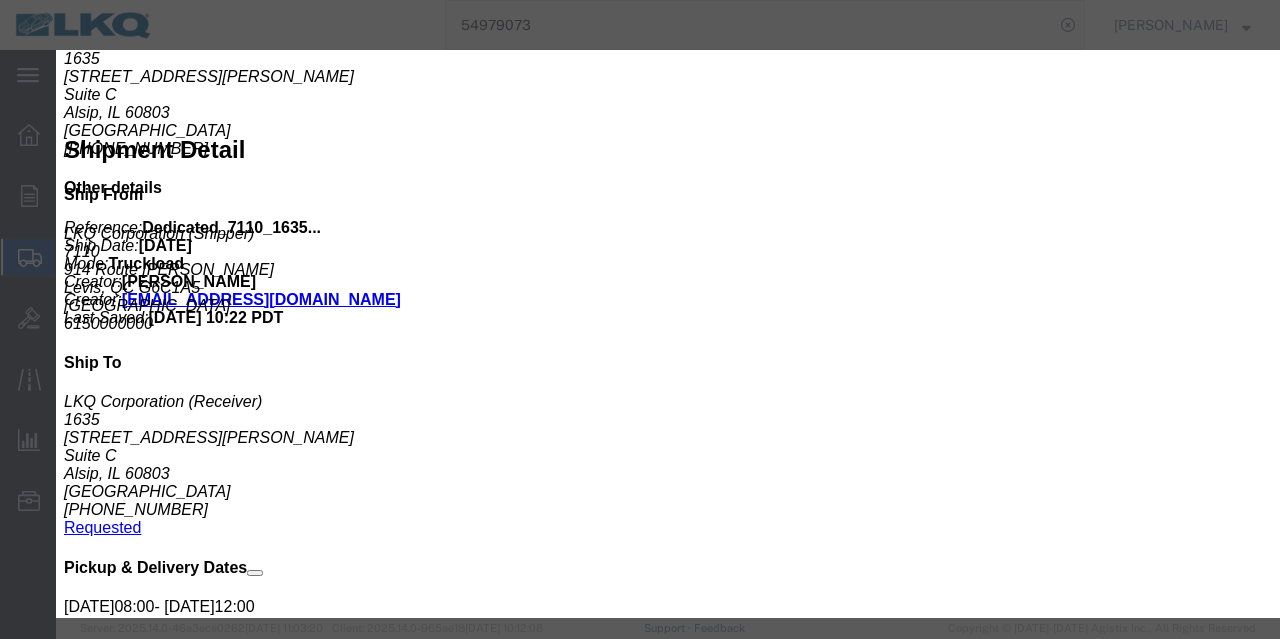 click 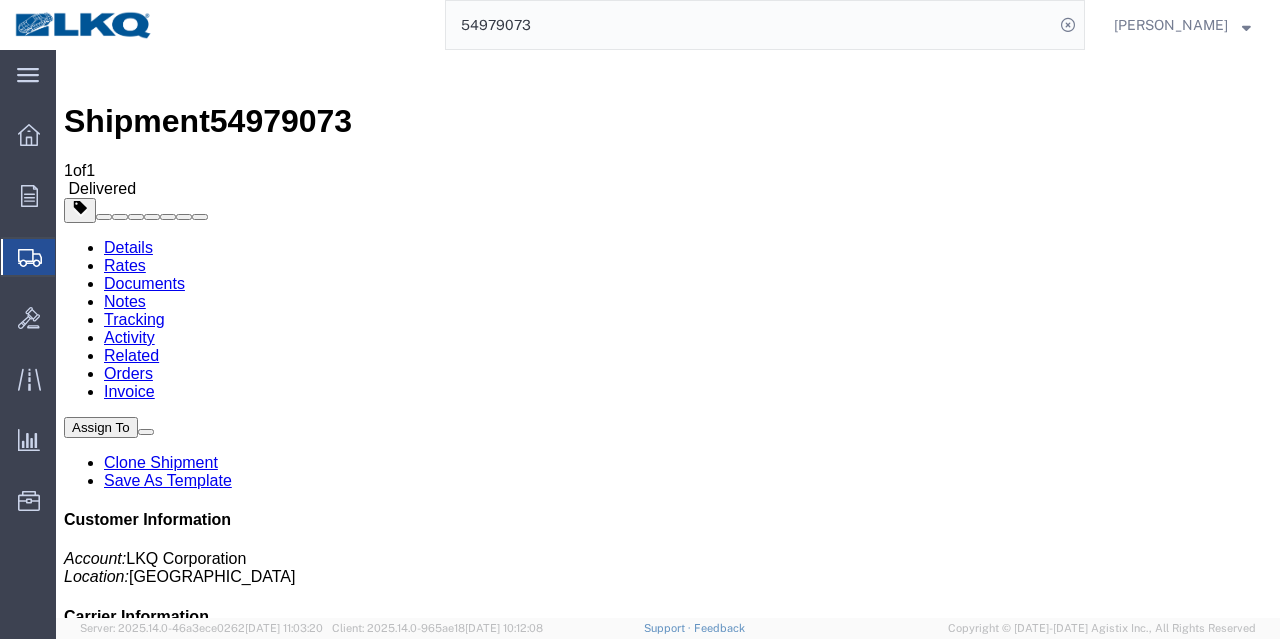 scroll, scrollTop: 0, scrollLeft: 0, axis: both 